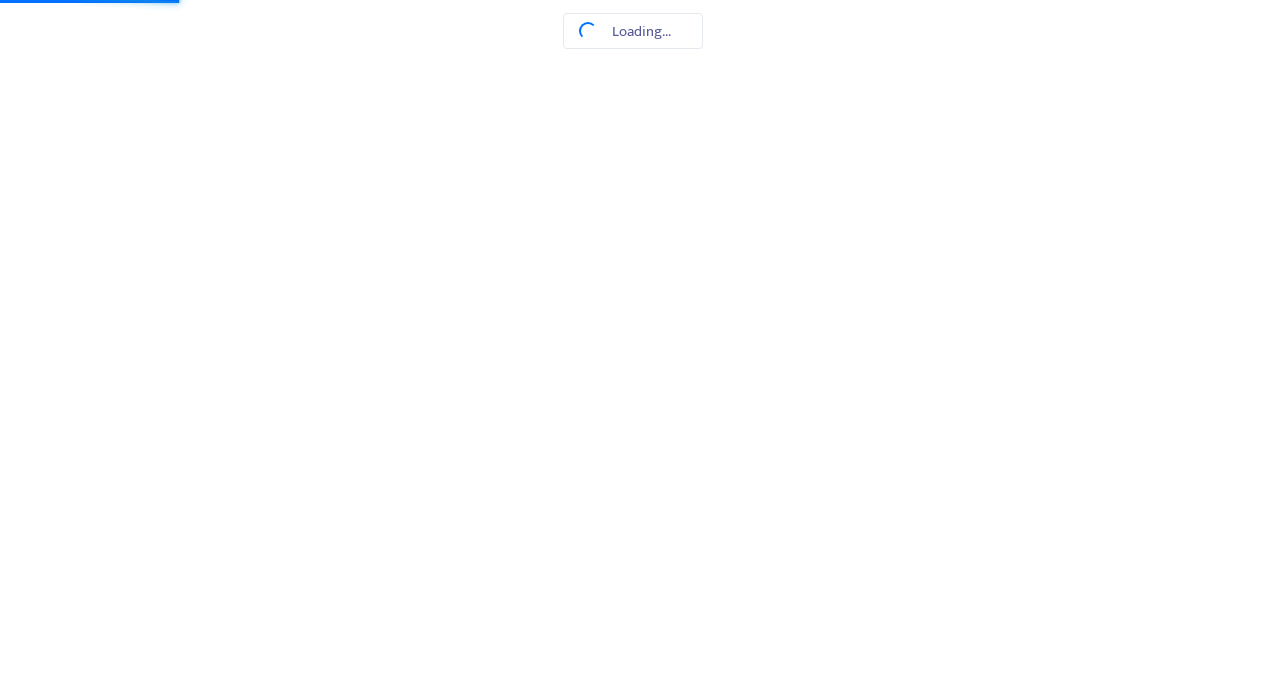 scroll, scrollTop: 0, scrollLeft: 0, axis: both 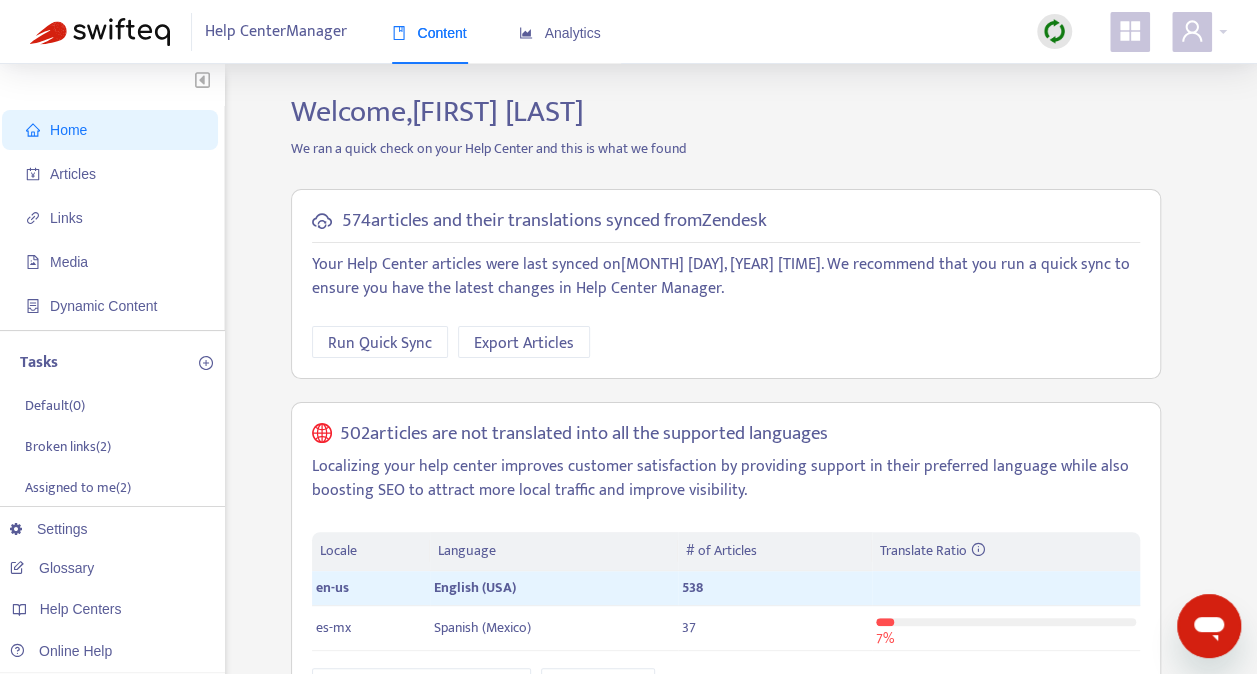 click at bounding box center (1054, 31) 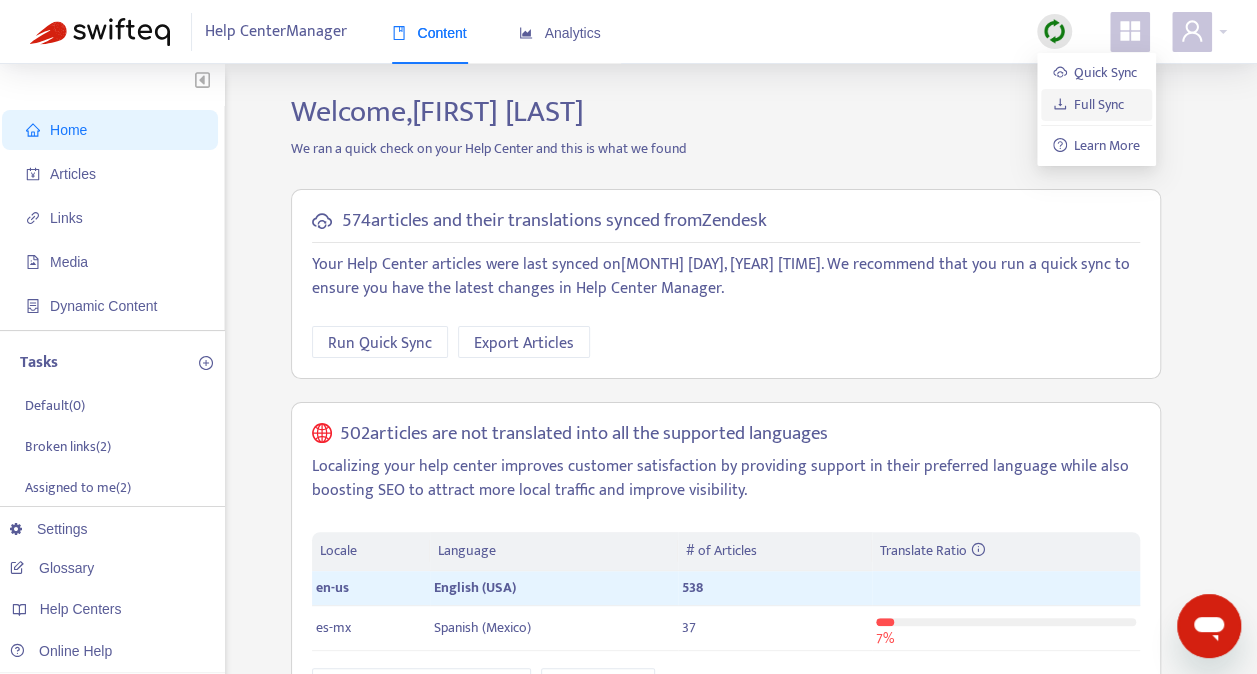 click on "Full Sync" at bounding box center (1089, 104) 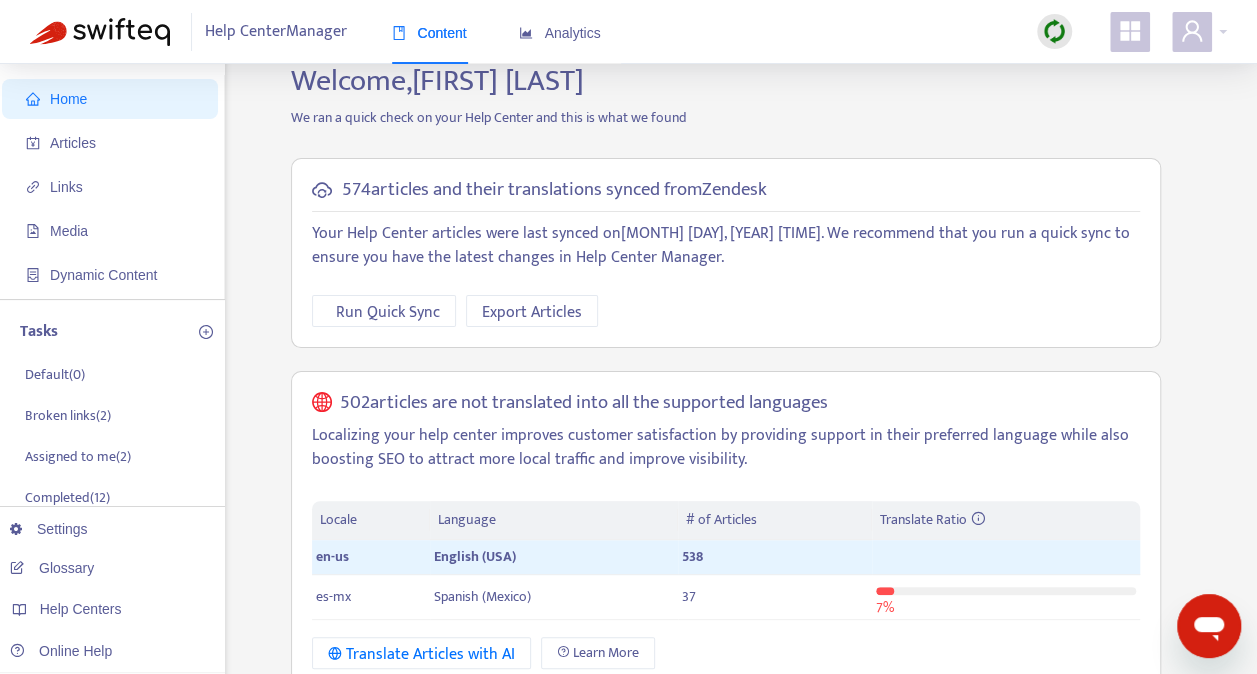 scroll, scrollTop: 0, scrollLeft: 0, axis: both 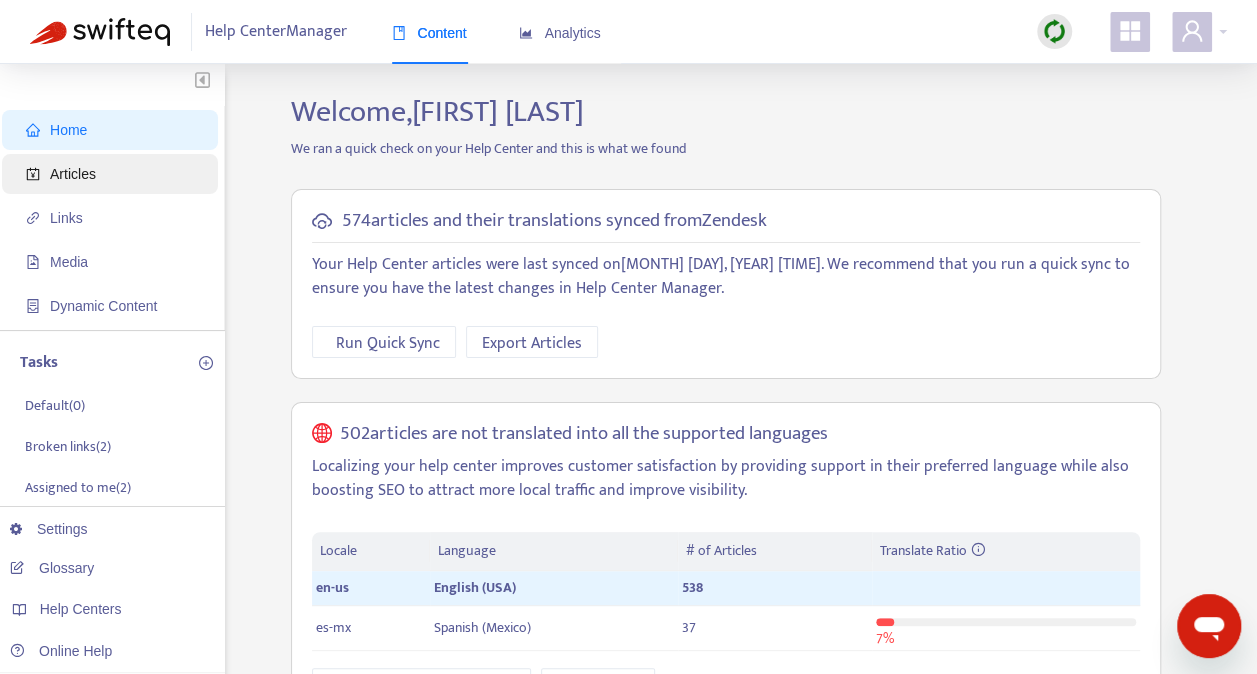 click on "Articles" at bounding box center [114, 174] 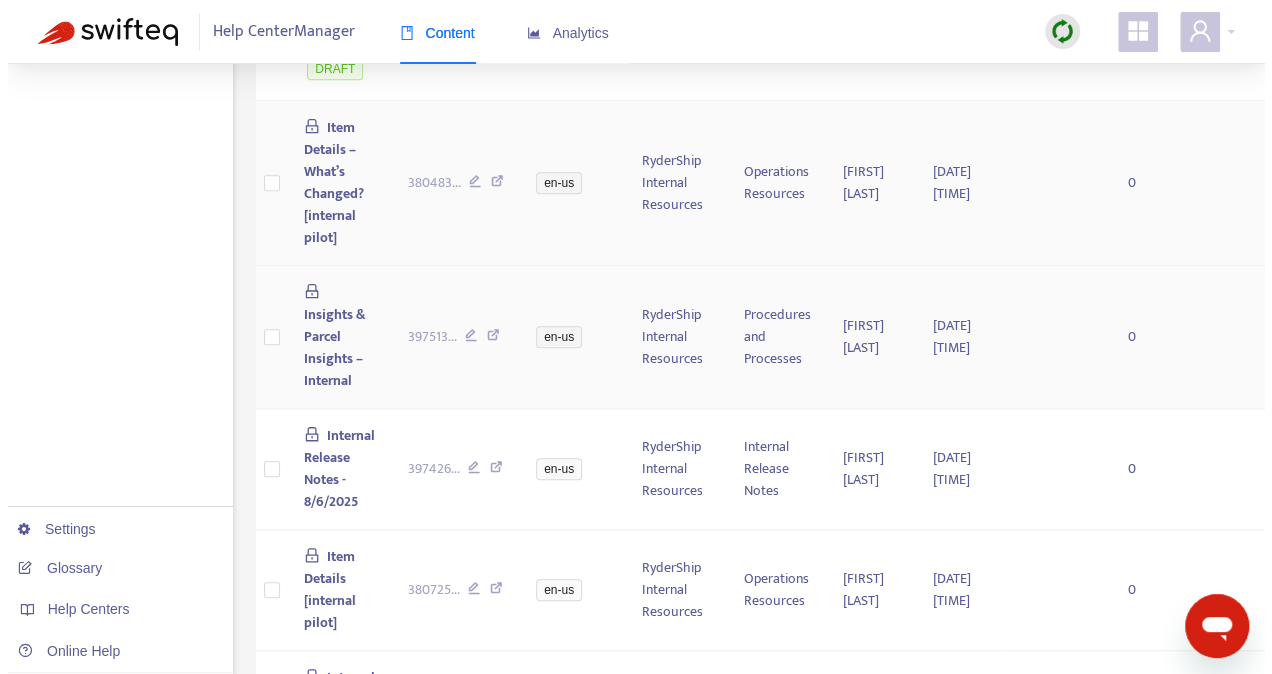 scroll, scrollTop: 600, scrollLeft: 0, axis: vertical 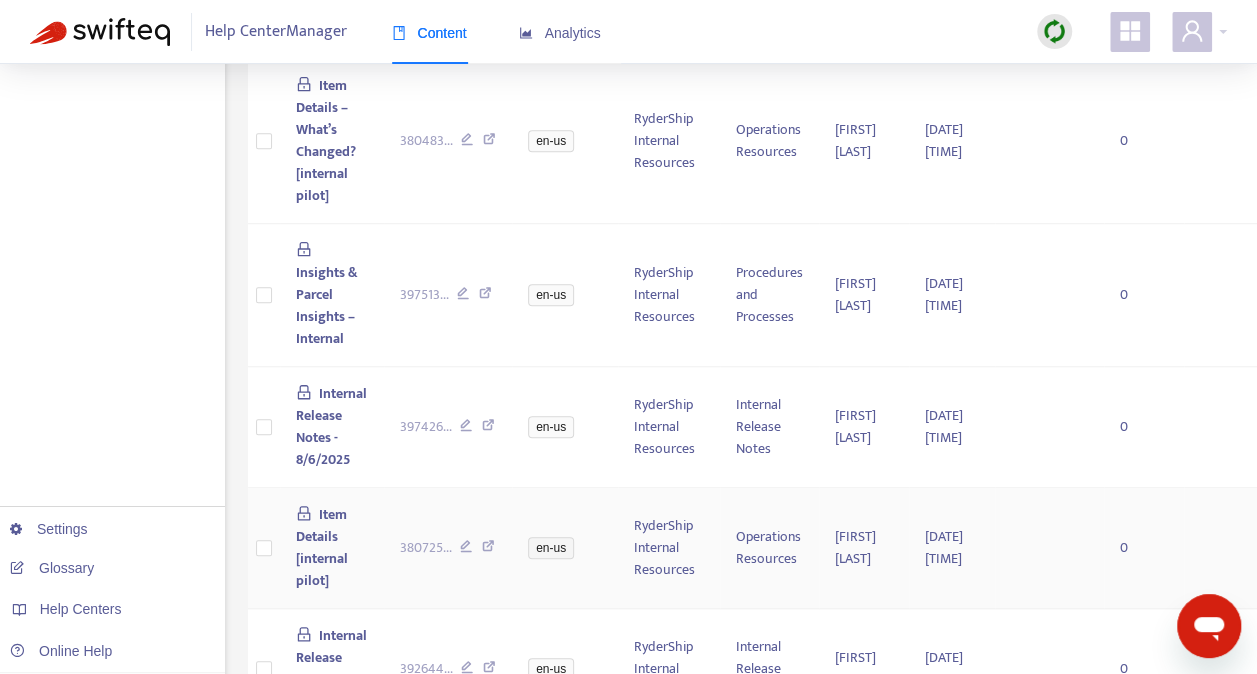 click on "Item Details [internal pilot]" at bounding box center (322, 547) 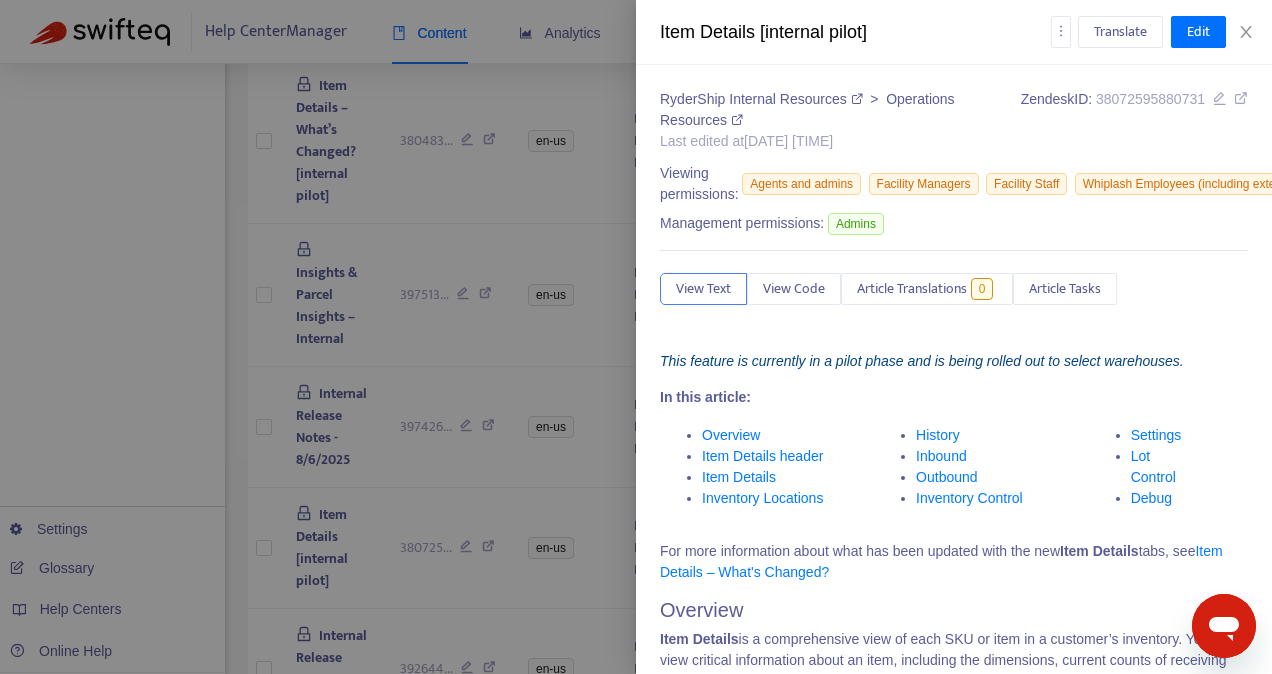 click at bounding box center (636, 337) 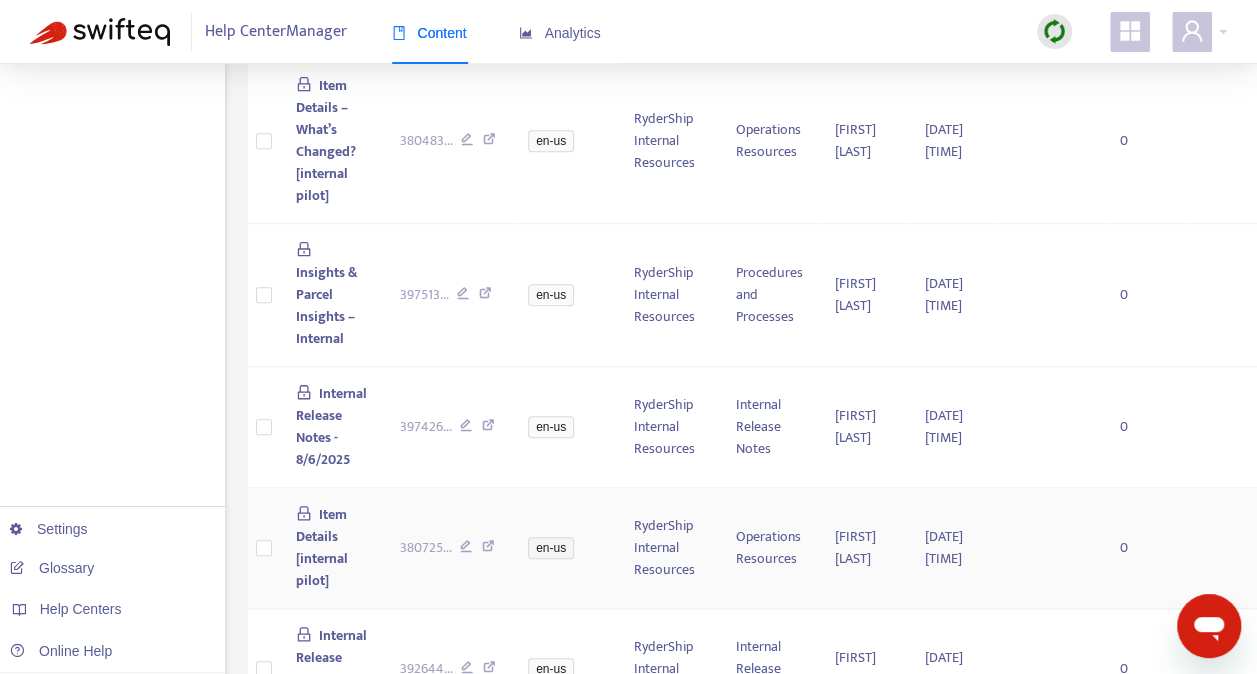 click on "Item Details [internal pilot]" at bounding box center [322, 547] 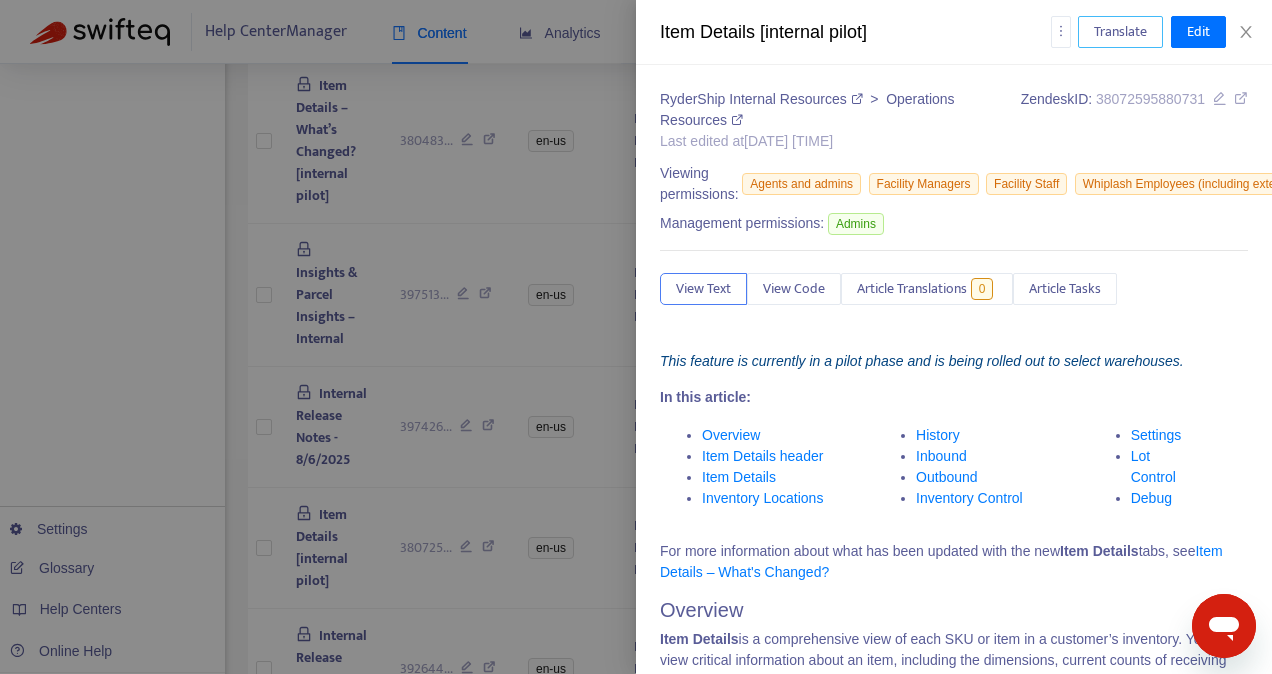 click on "Translate" at bounding box center (1120, 32) 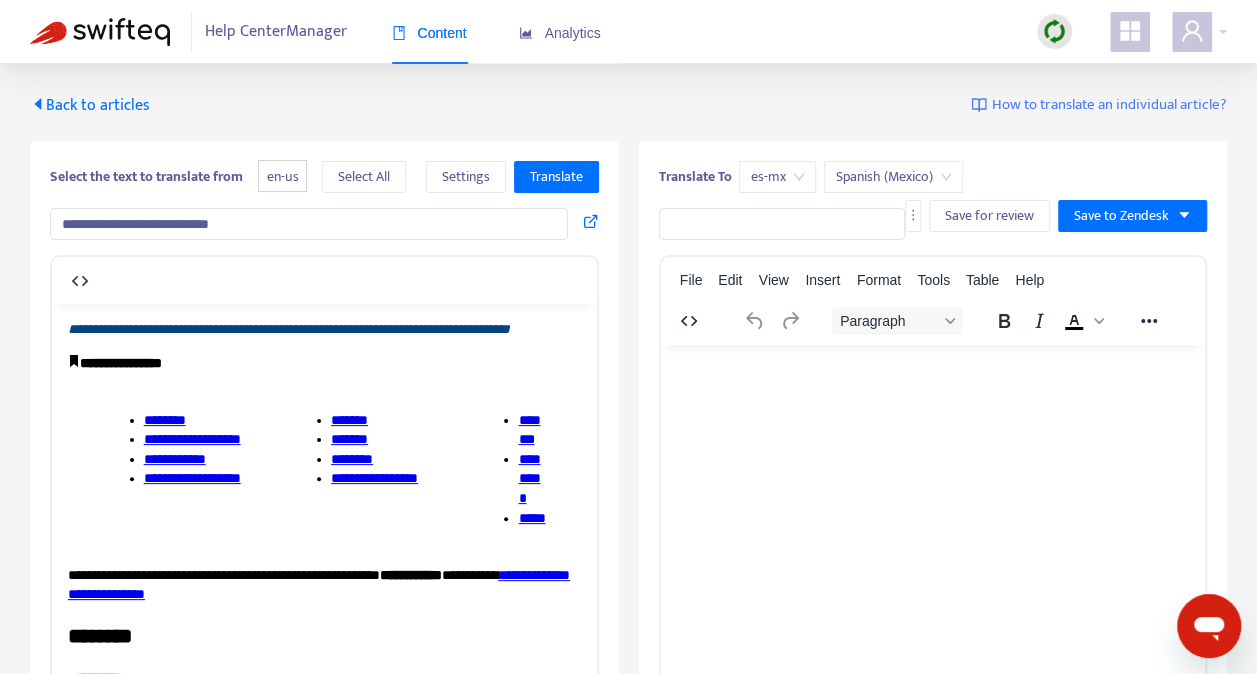 scroll, scrollTop: 0, scrollLeft: 0, axis: both 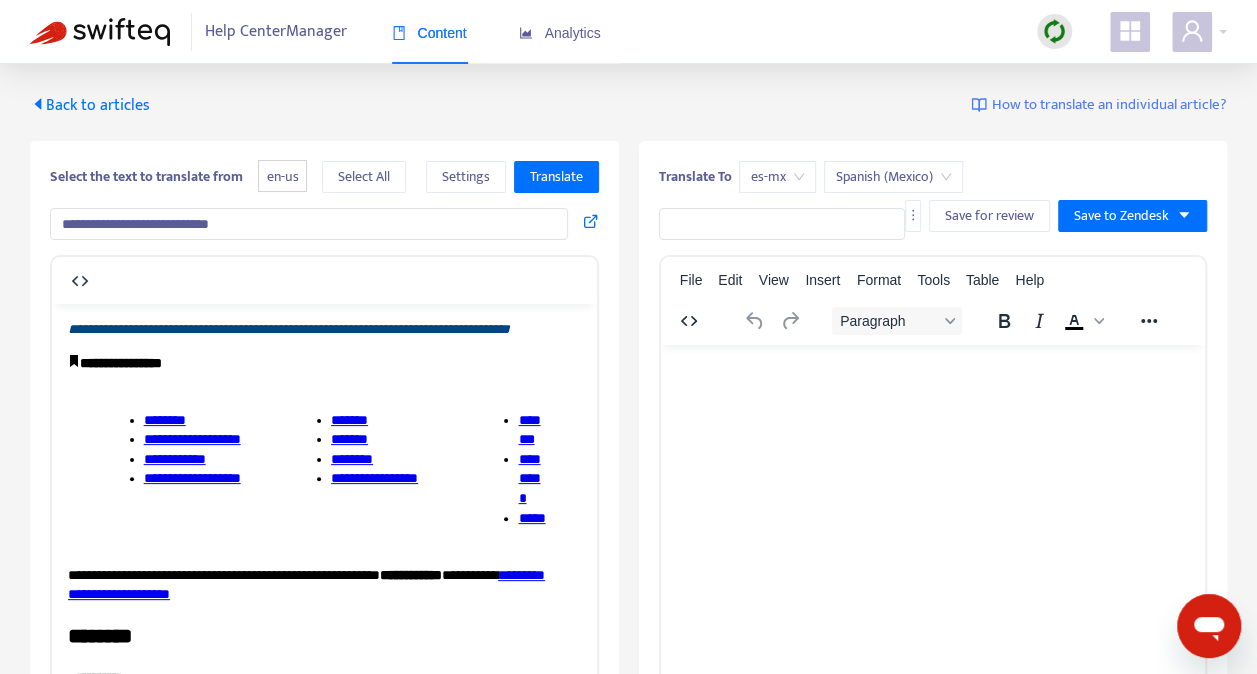 click at bounding box center (84, 280) 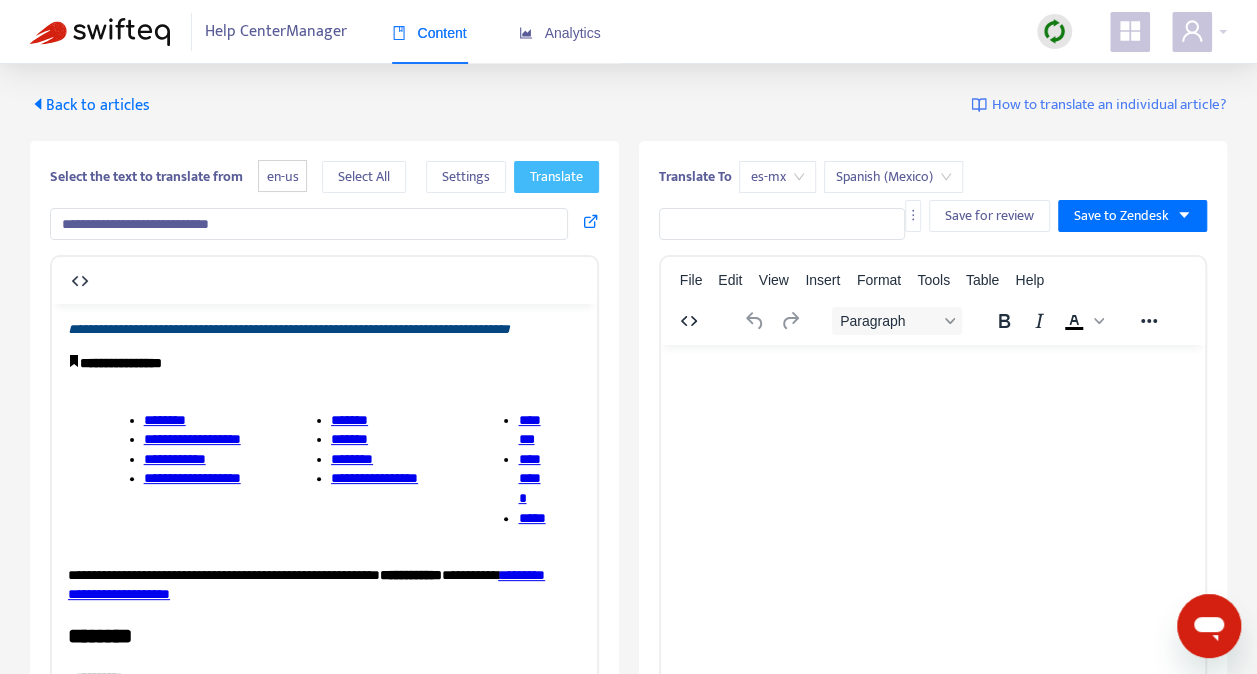 click on "Translate" at bounding box center (556, 177) 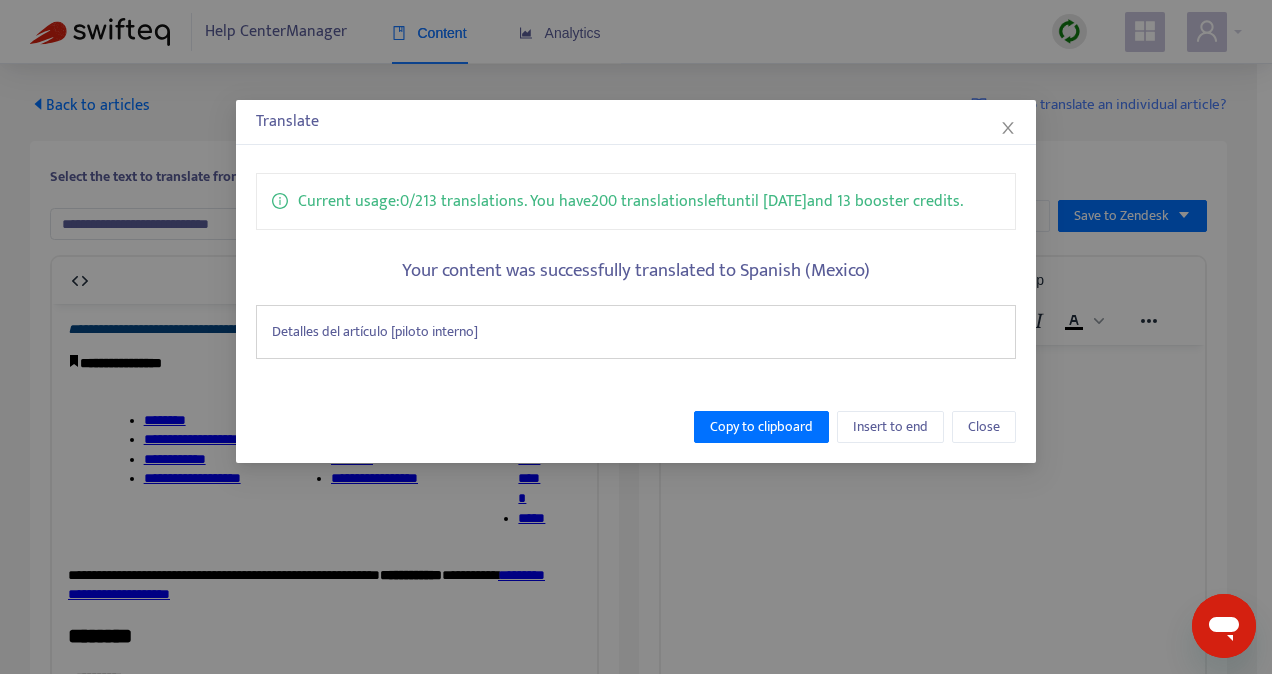 click on "Detalles del artículo [piloto interno]" at bounding box center [636, 332] 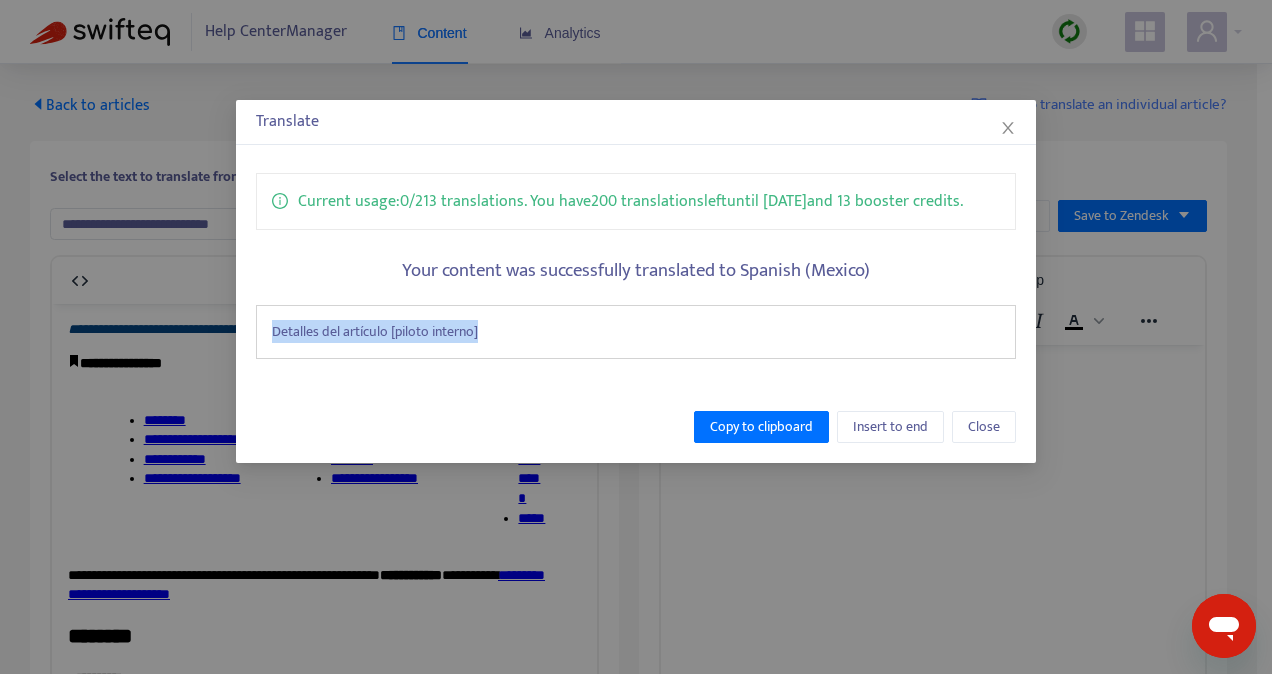 drag, startPoint x: 504, startPoint y: 330, endPoint x: 246, endPoint y: 333, distance: 258.01746 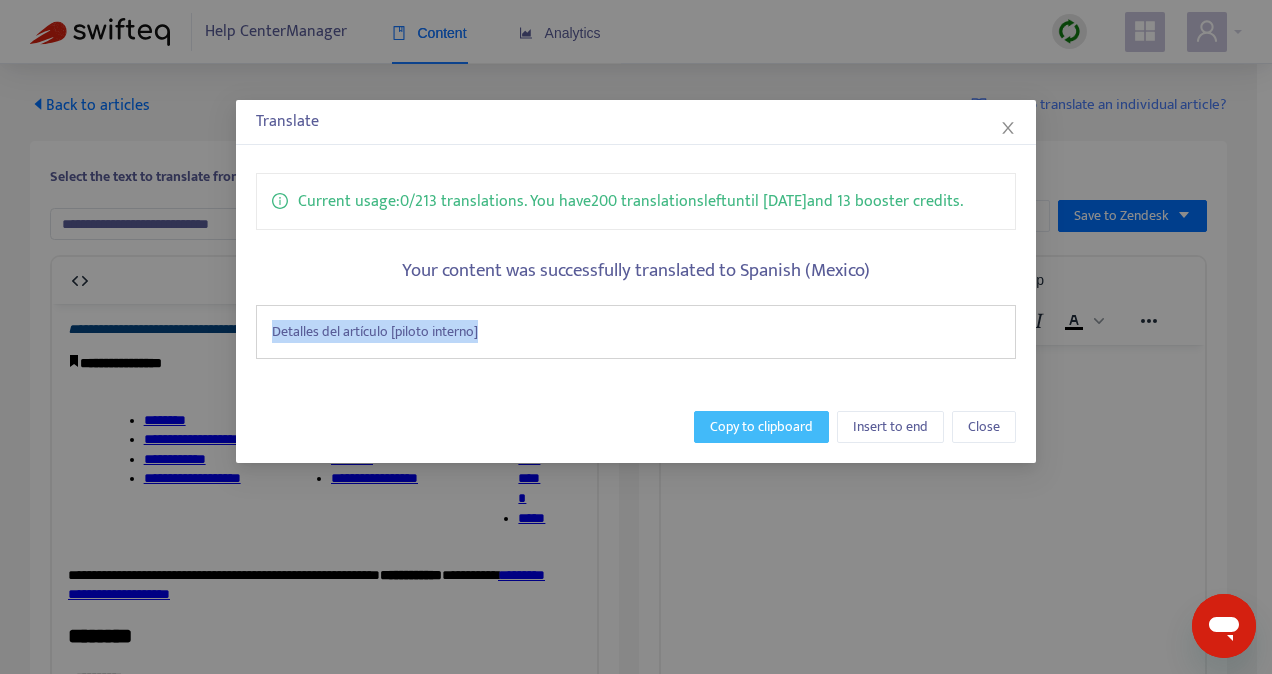 click on "Copy to clipboard" at bounding box center [761, 427] 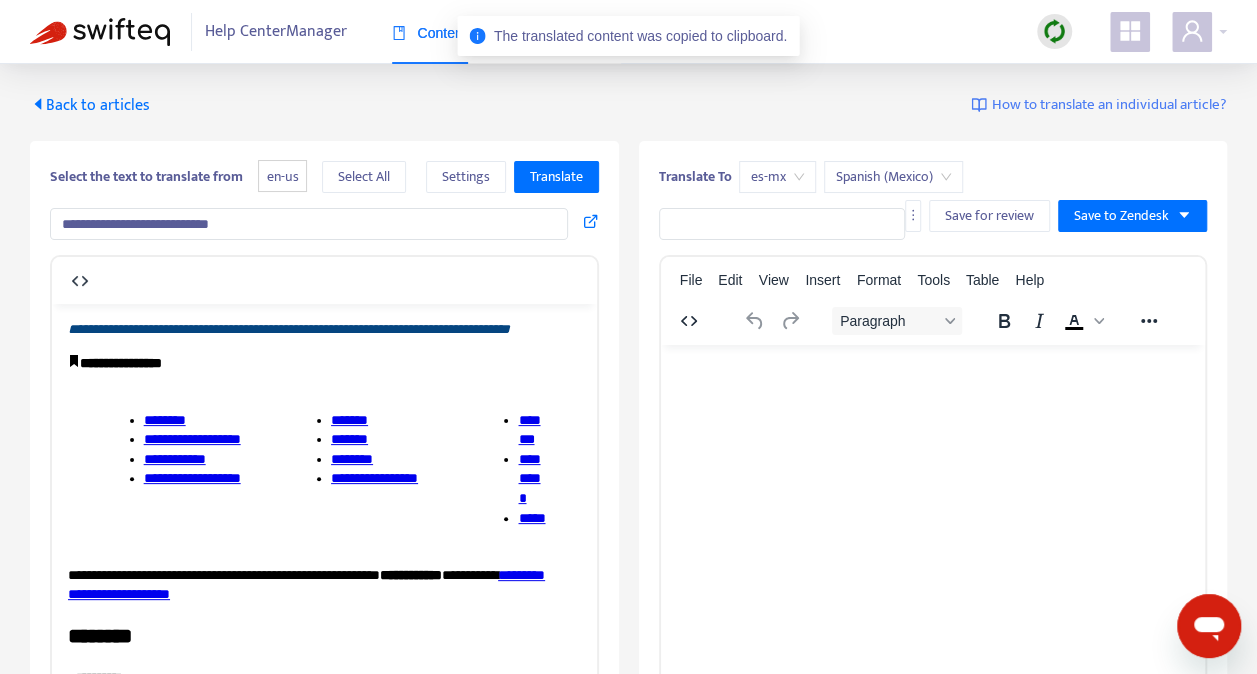 click at bounding box center (782, 224) 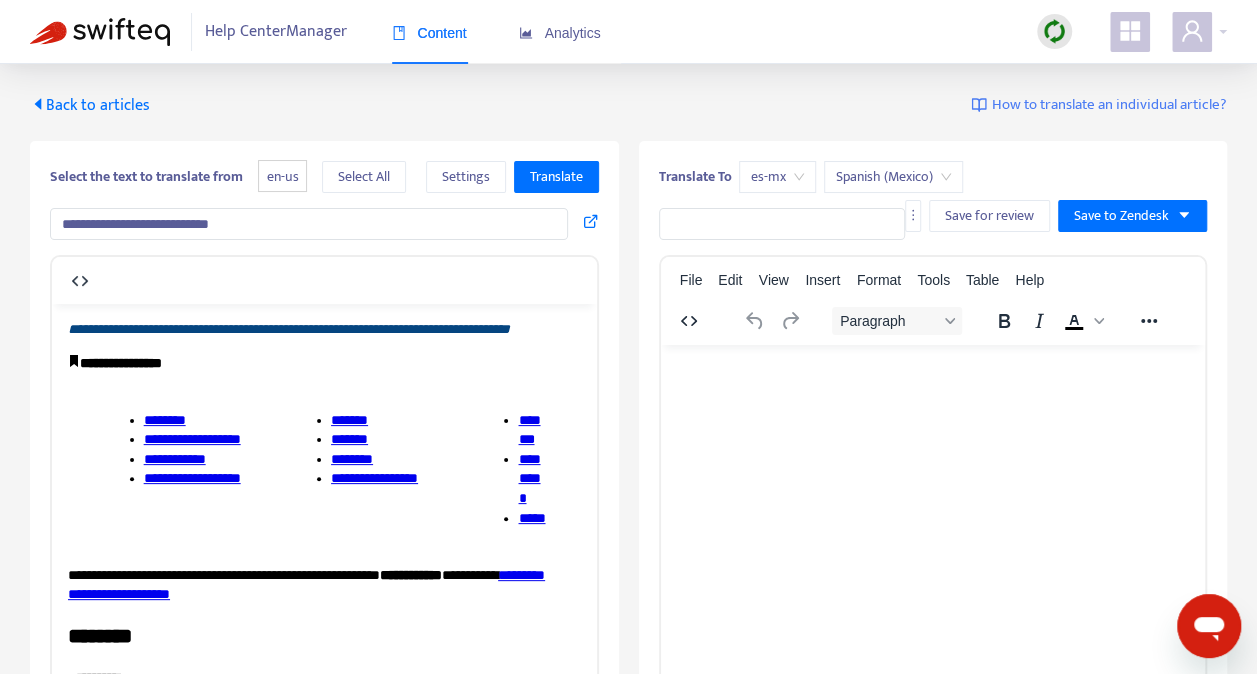 paste on "**********" 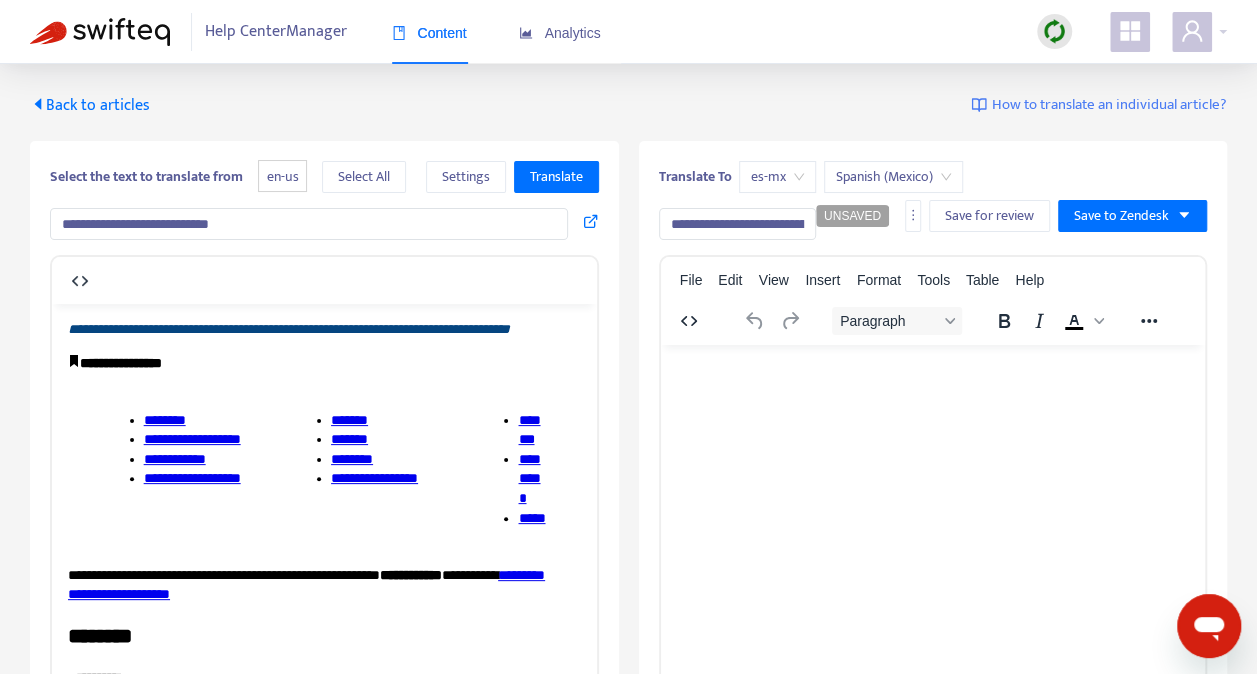 scroll, scrollTop: 0, scrollLeft: 77, axis: horizontal 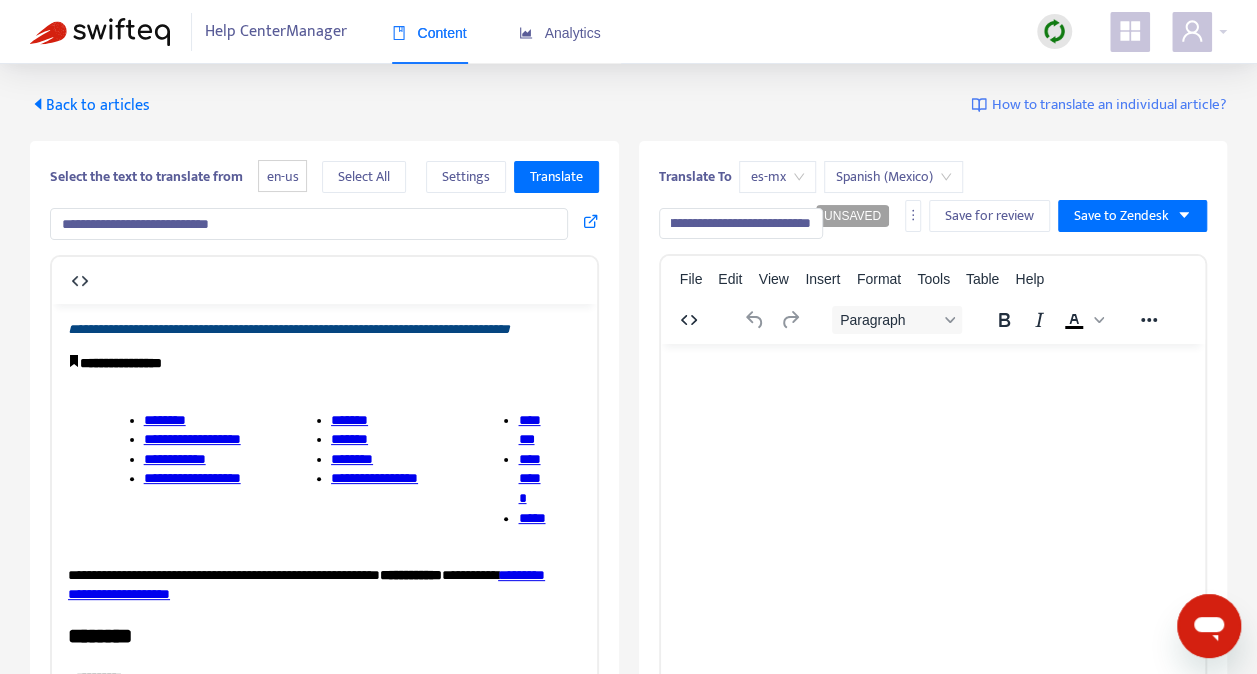 click on "**********" at bounding box center [741, 223] 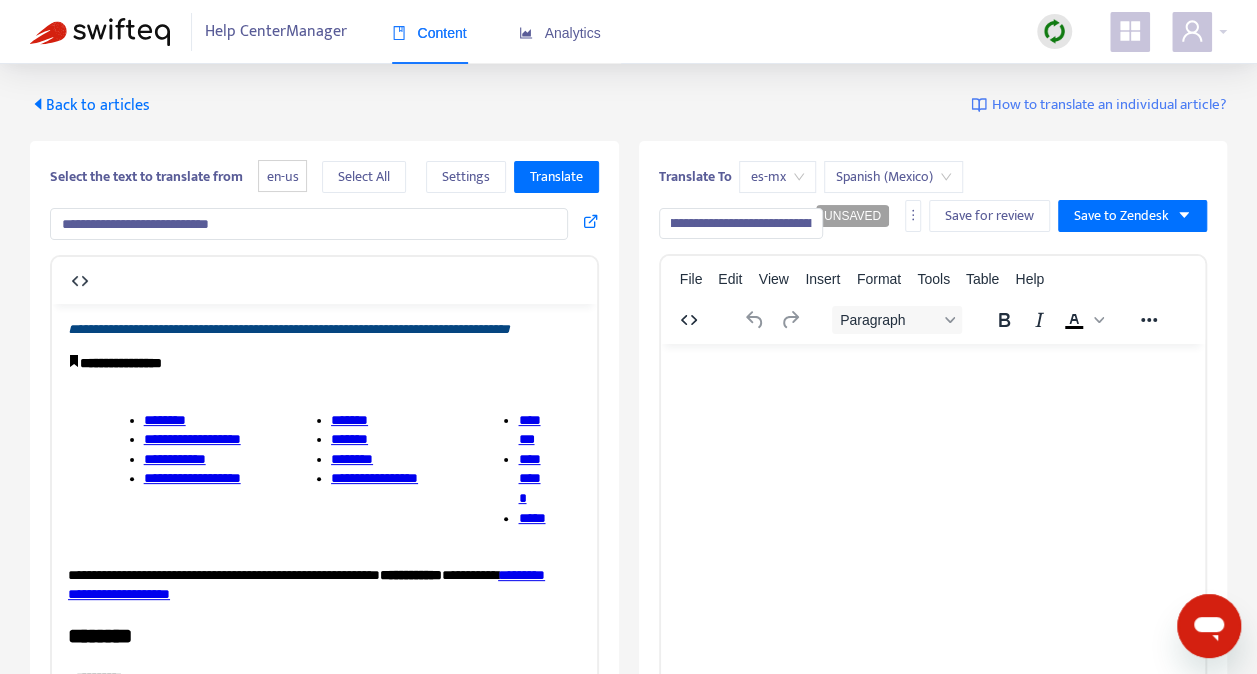 scroll, scrollTop: 0, scrollLeft: 0, axis: both 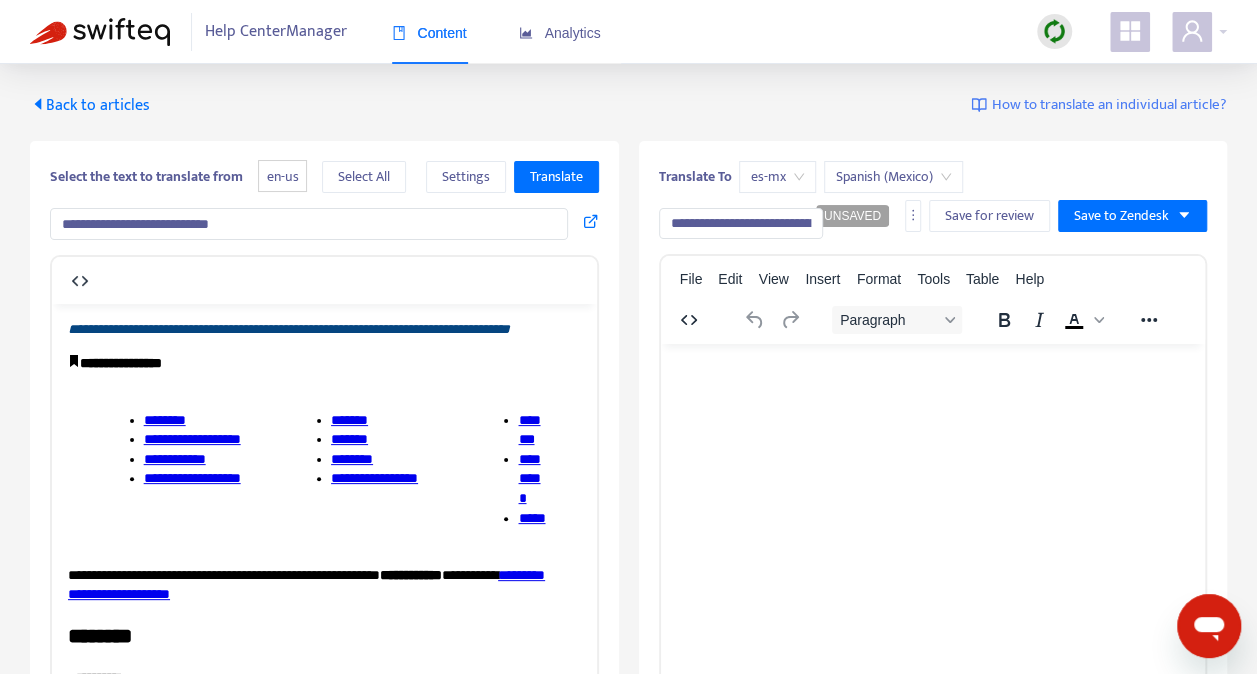click on "**********" at bounding box center (741, 223) 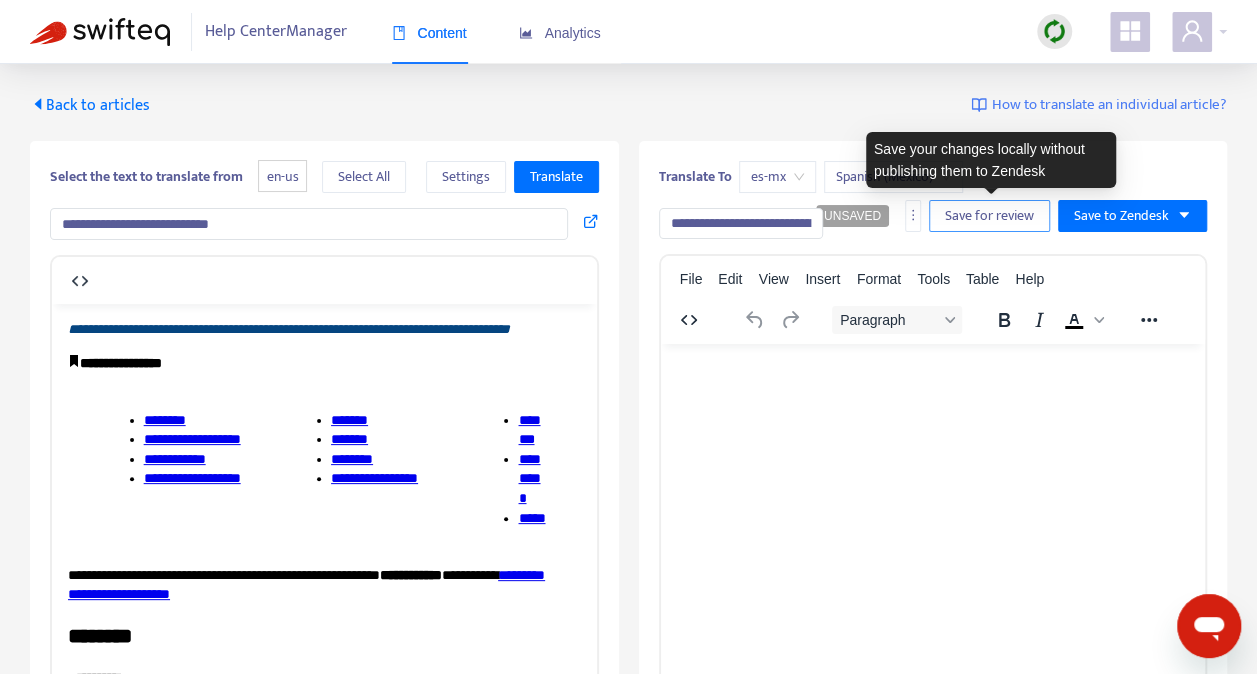 type on "**********" 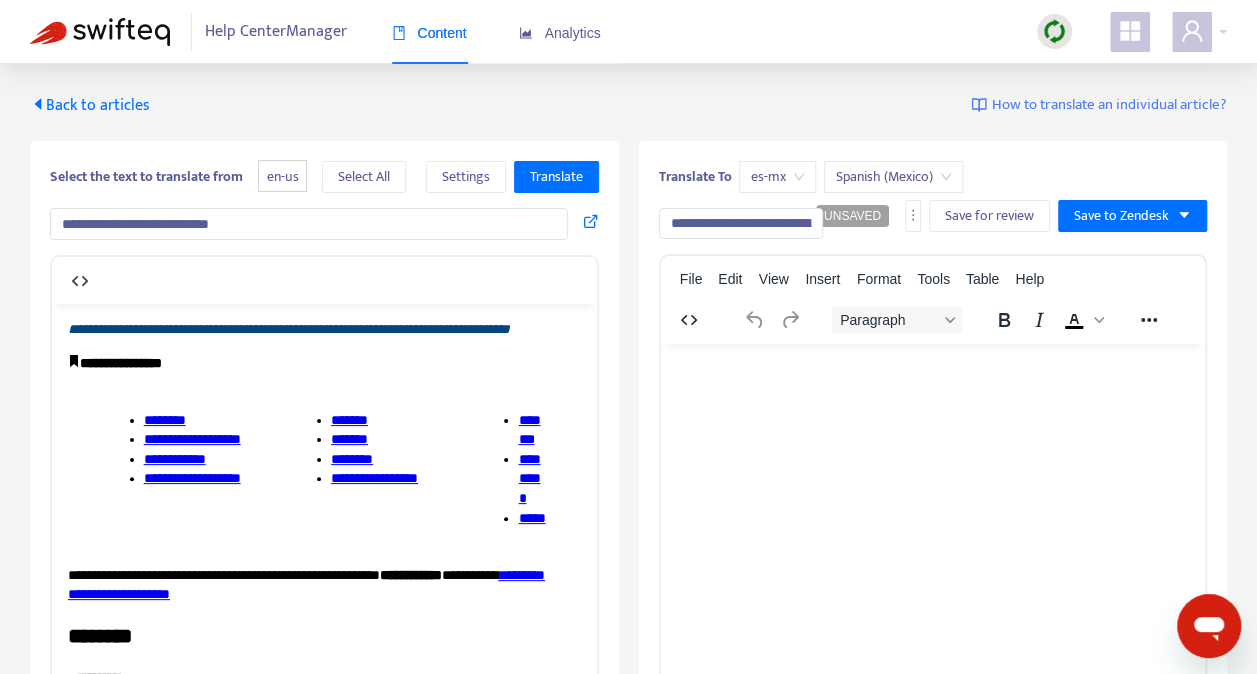 click at bounding box center [932, 369] 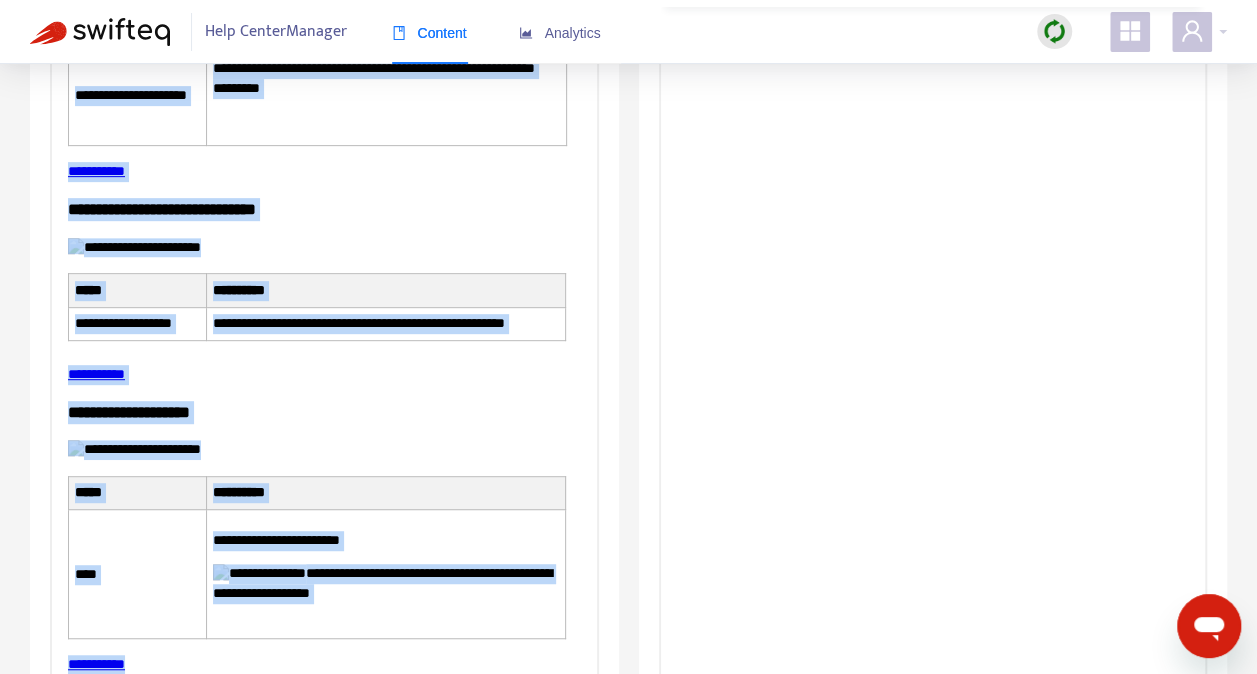 scroll, scrollTop: 400, scrollLeft: 0, axis: vertical 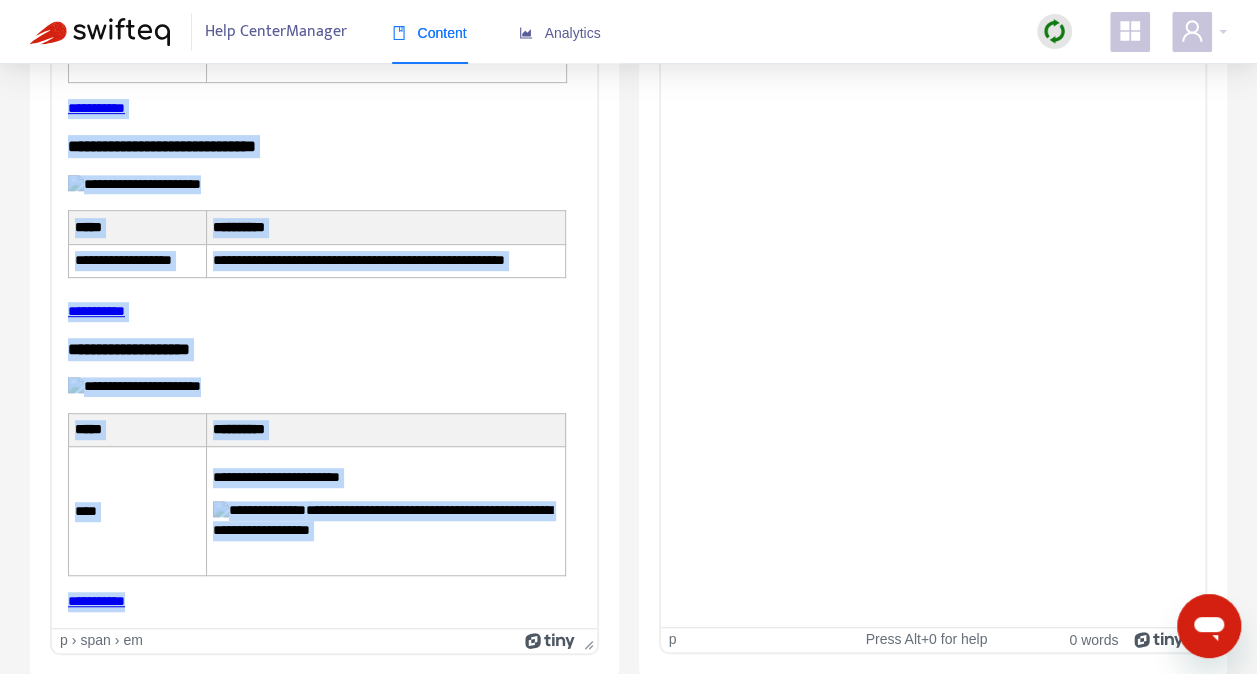 drag, startPoint x: 71, startPoint y: -74, endPoint x: 518, endPoint y: 663, distance: 861.96173 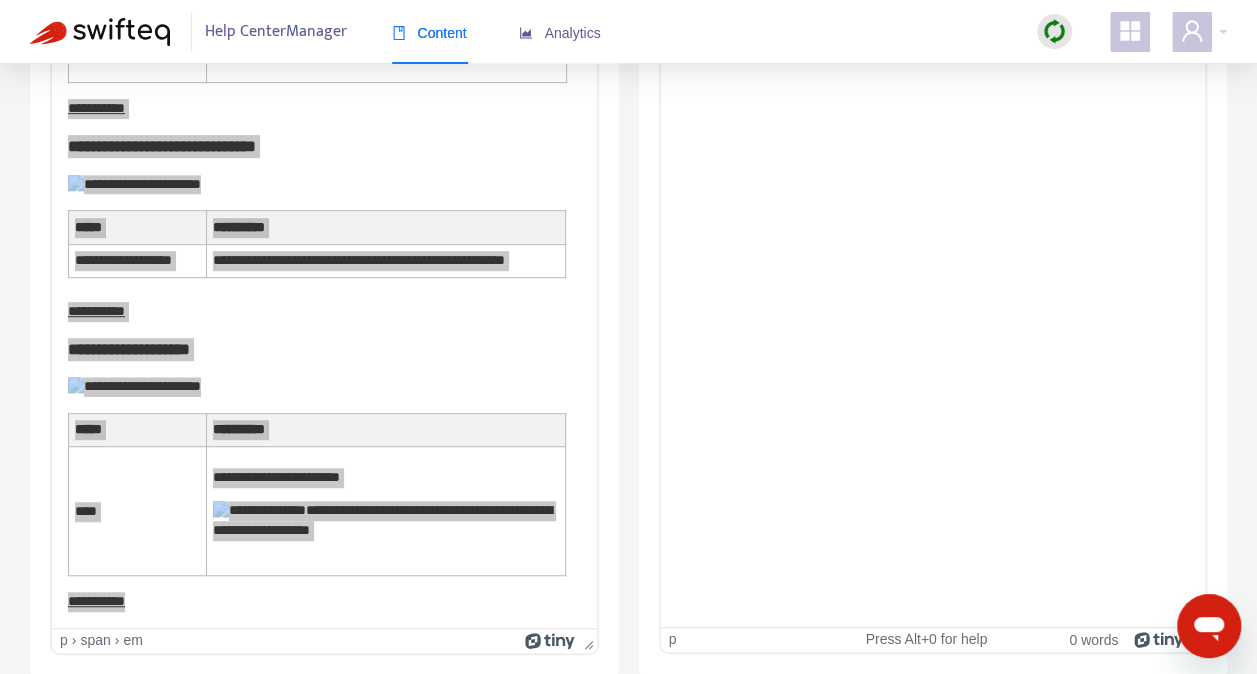 click at bounding box center [932, -30] 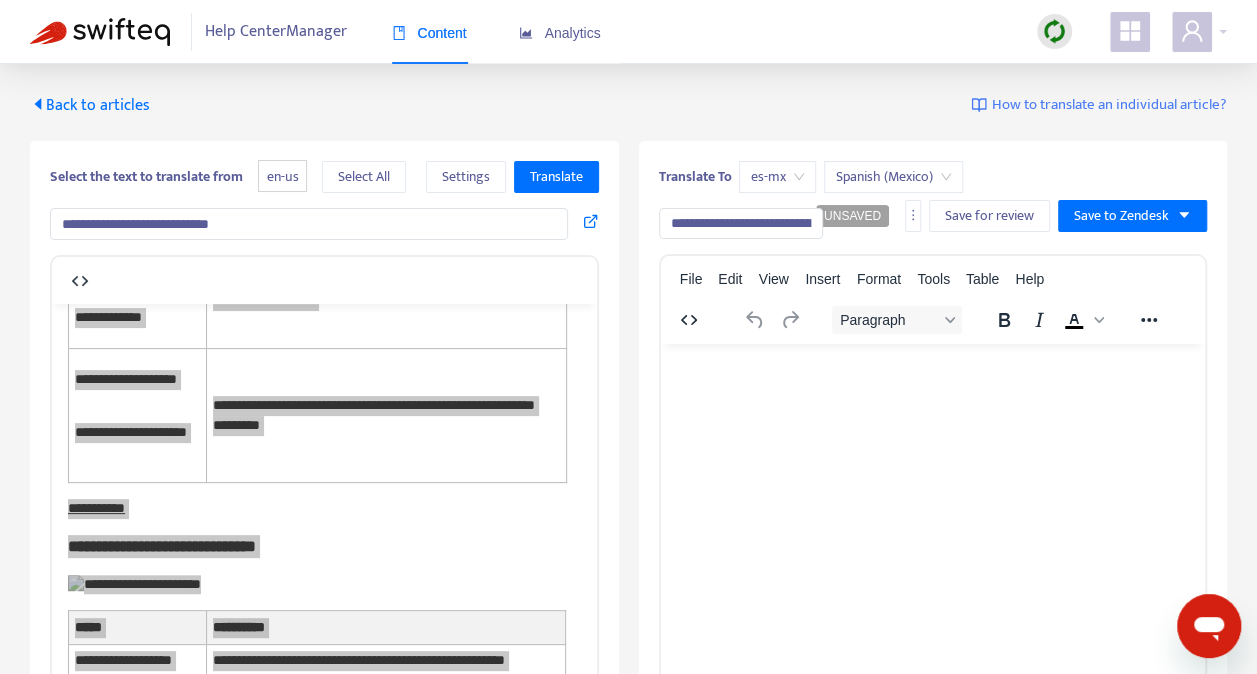 drag, startPoint x: 673, startPoint y: 357, endPoint x: 675, endPoint y: 368, distance: 11.18034 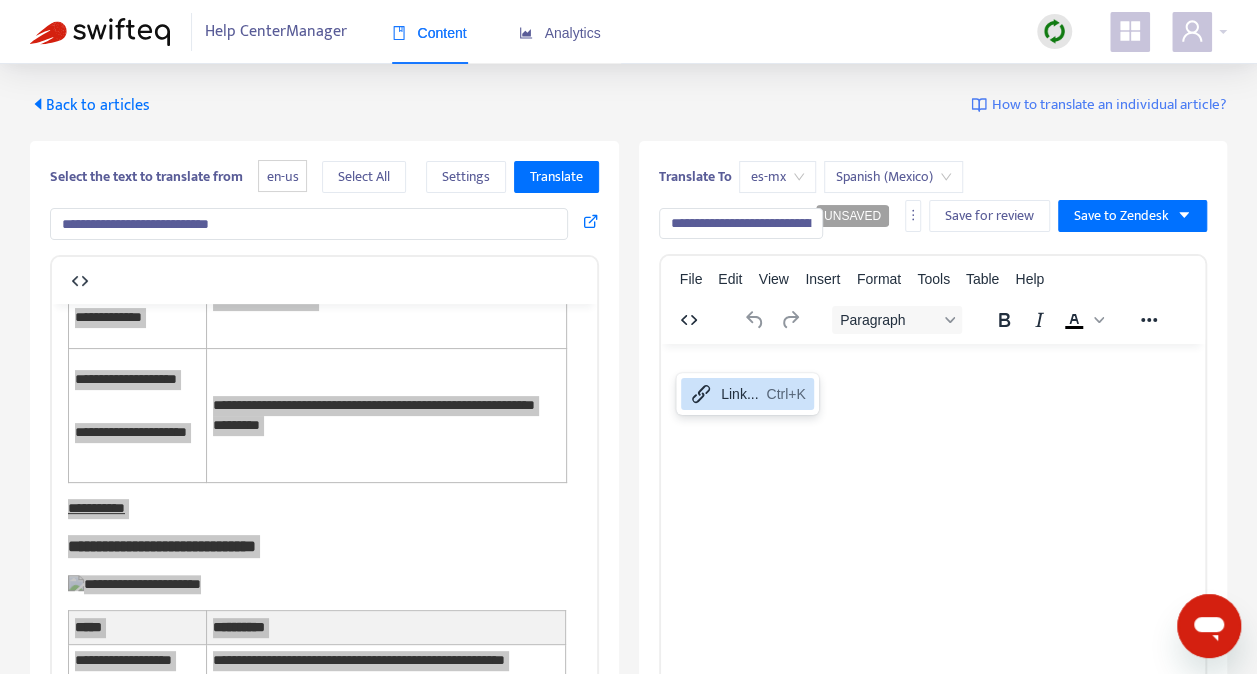 click at bounding box center [932, 369] 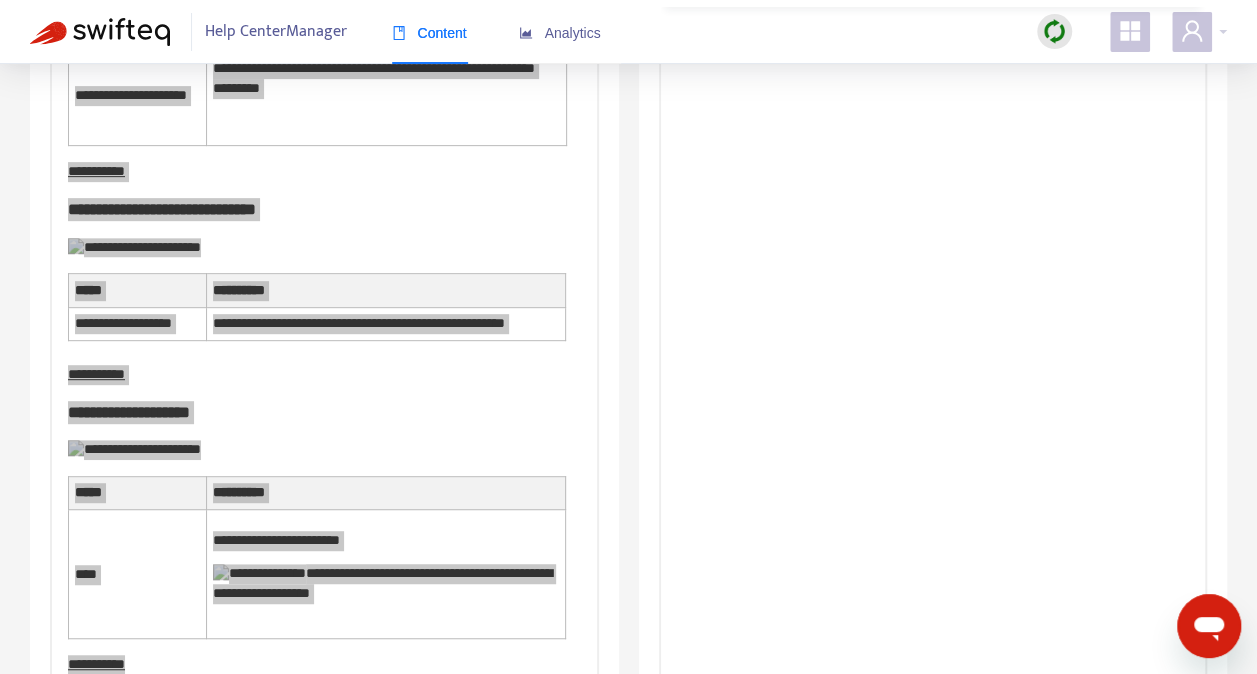 scroll, scrollTop: 22074, scrollLeft: 0, axis: vertical 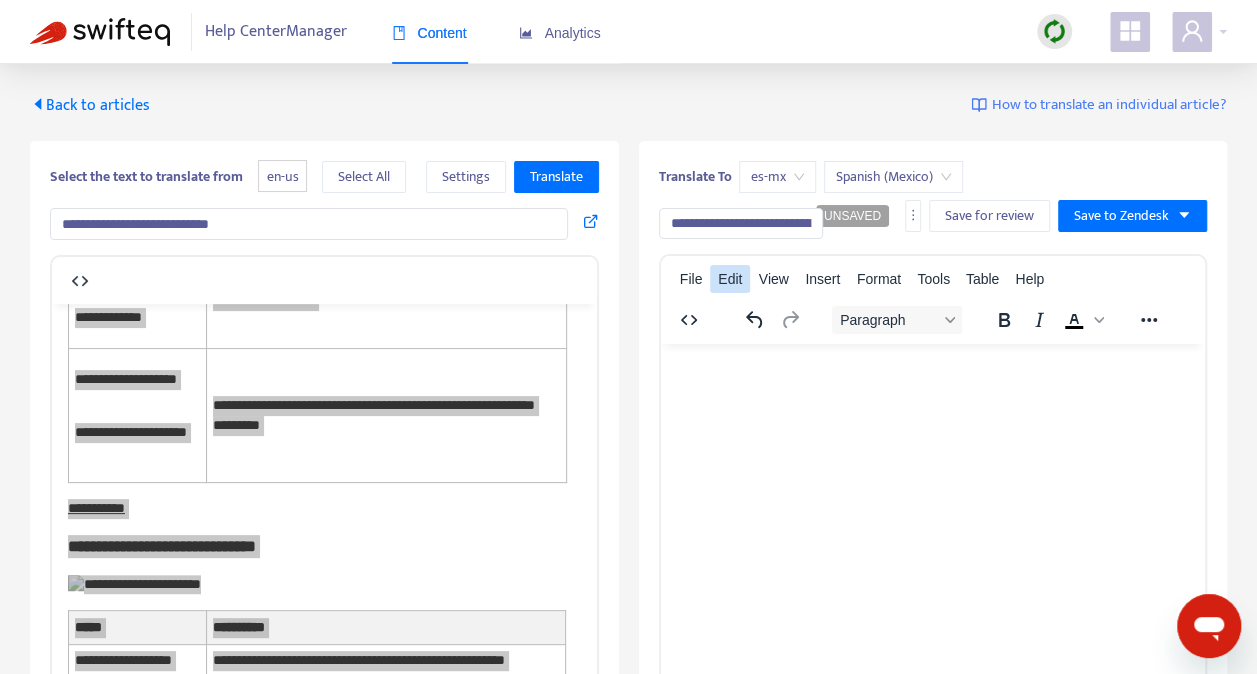 click on "Edit" at bounding box center (730, 279) 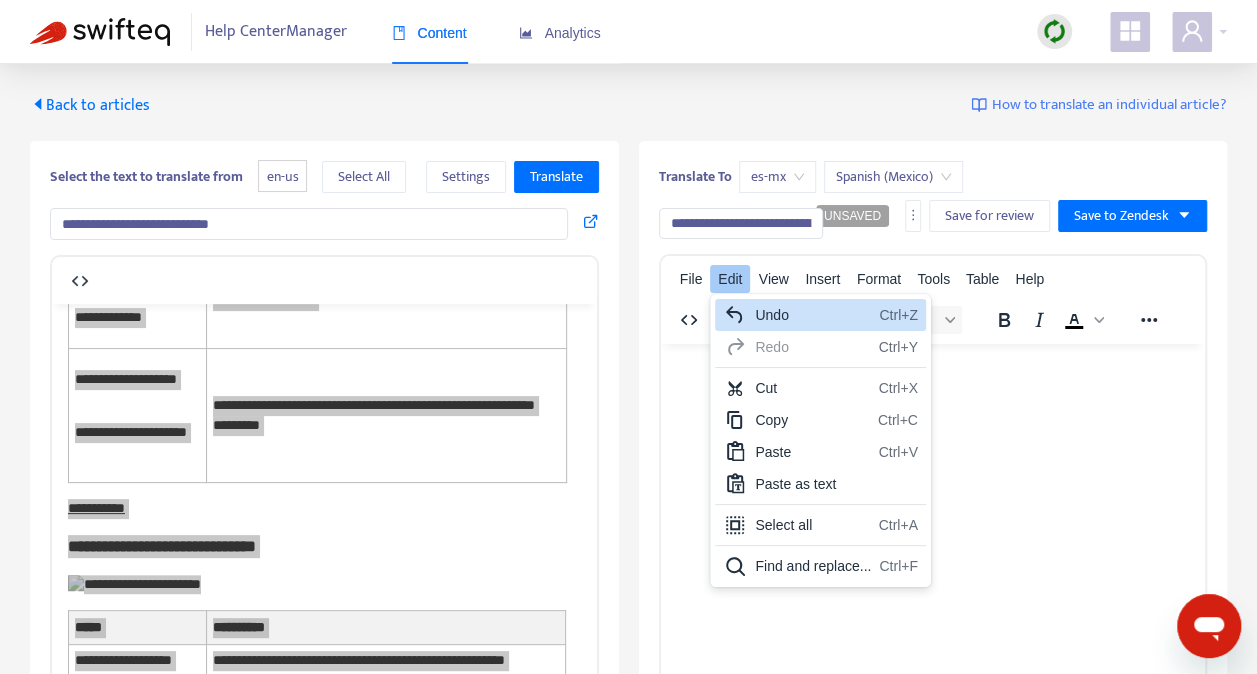 click on "Undo" at bounding box center [813, 315] 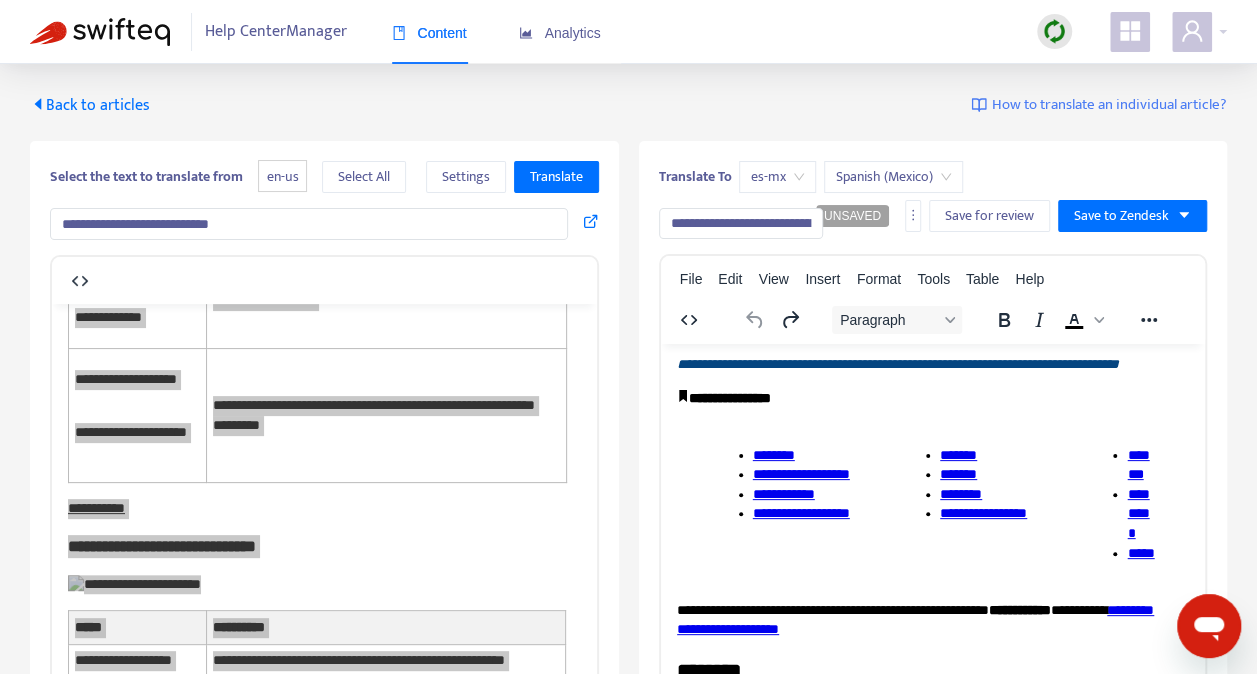 scroll, scrollTop: 0, scrollLeft: 0, axis: both 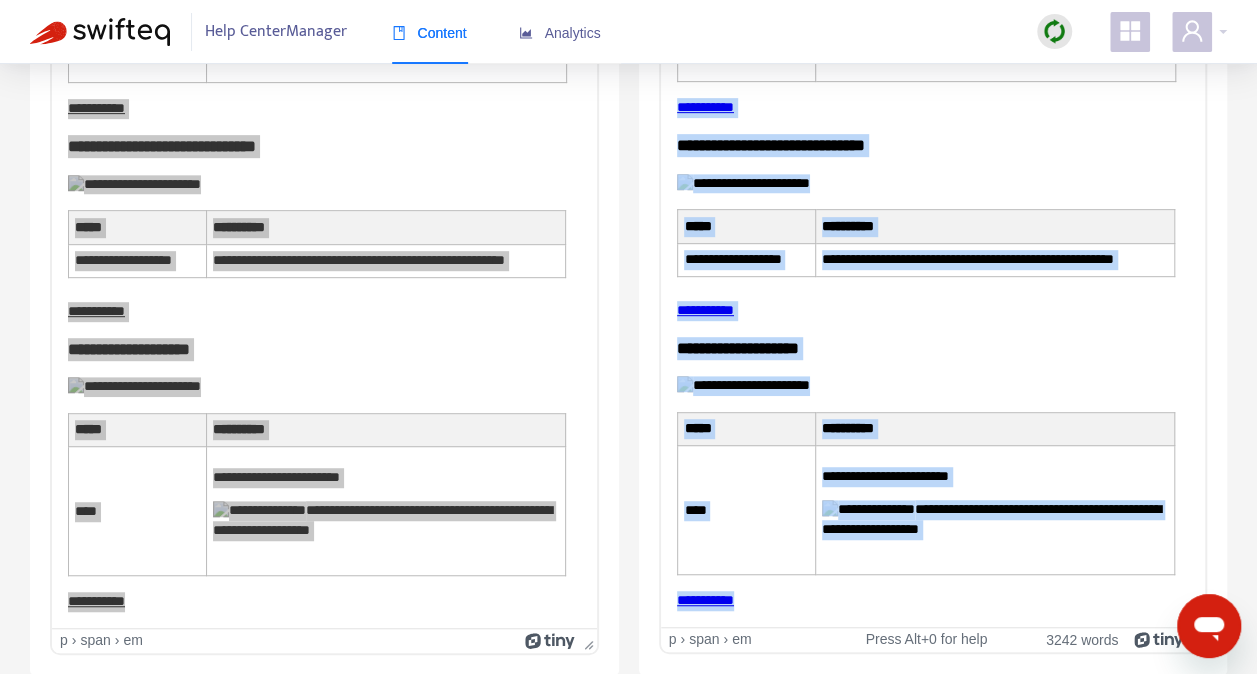 drag, startPoint x: 679, startPoint y: -33, endPoint x: 931, endPoint y: 663, distance: 740.2162 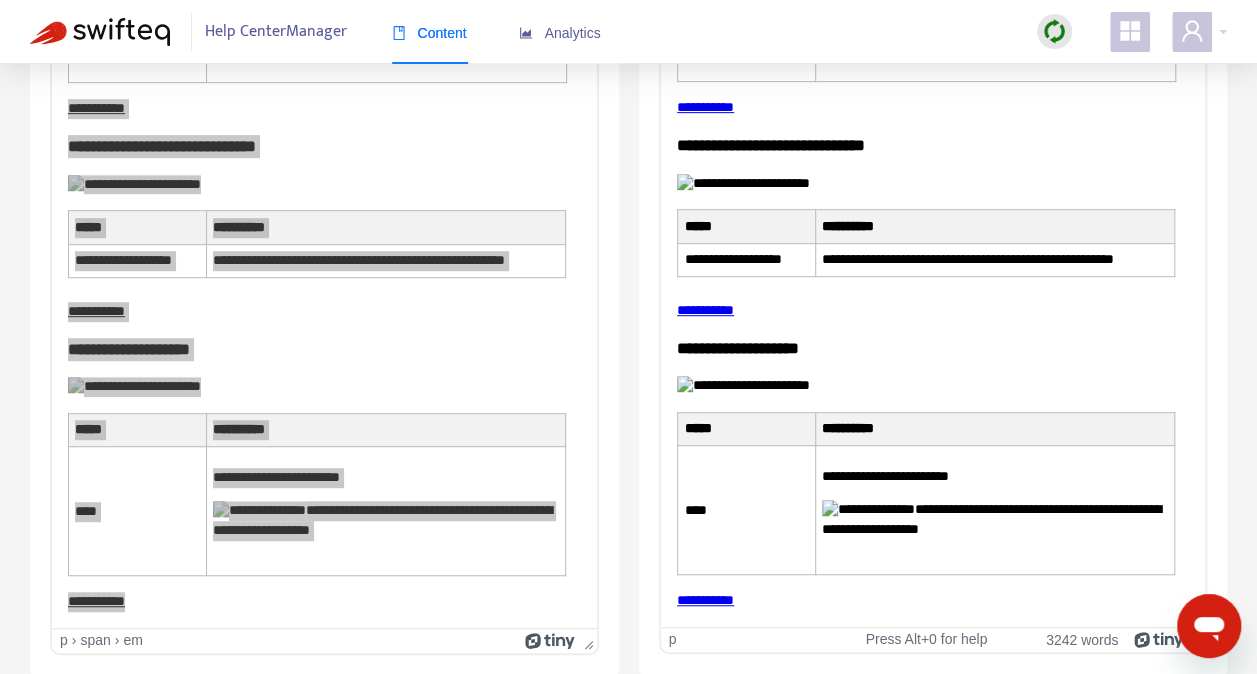 scroll, scrollTop: 0, scrollLeft: 0, axis: both 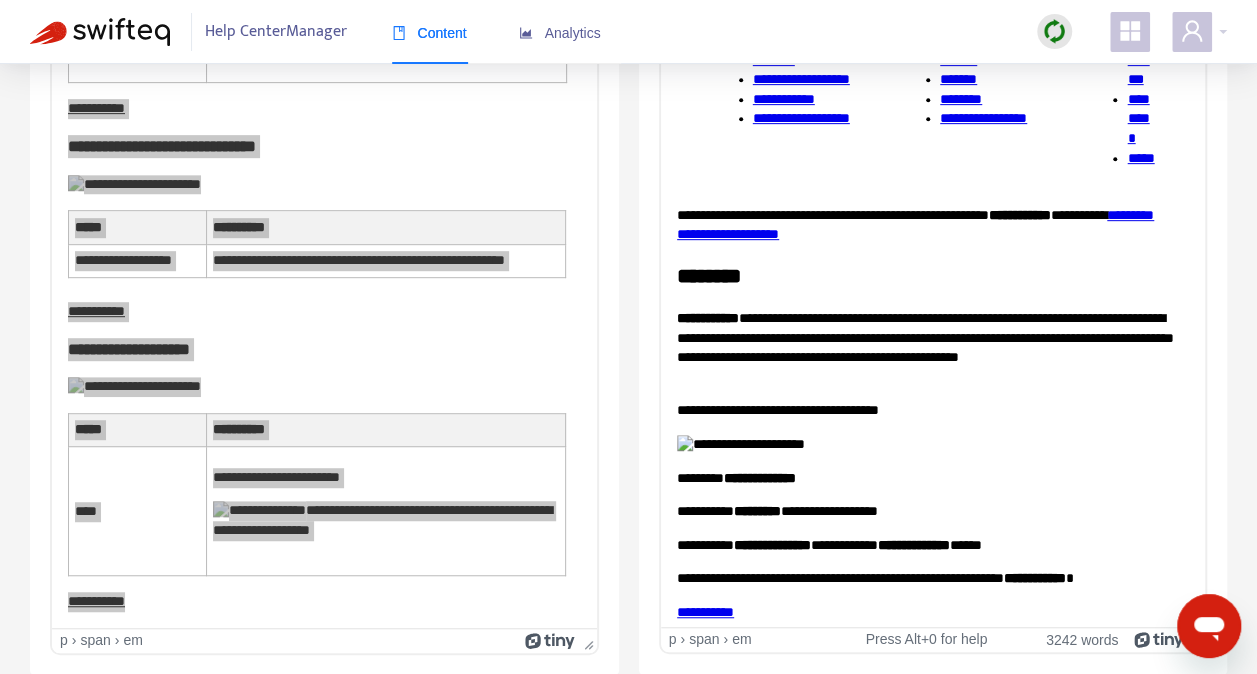 click at bounding box center [740, 445] 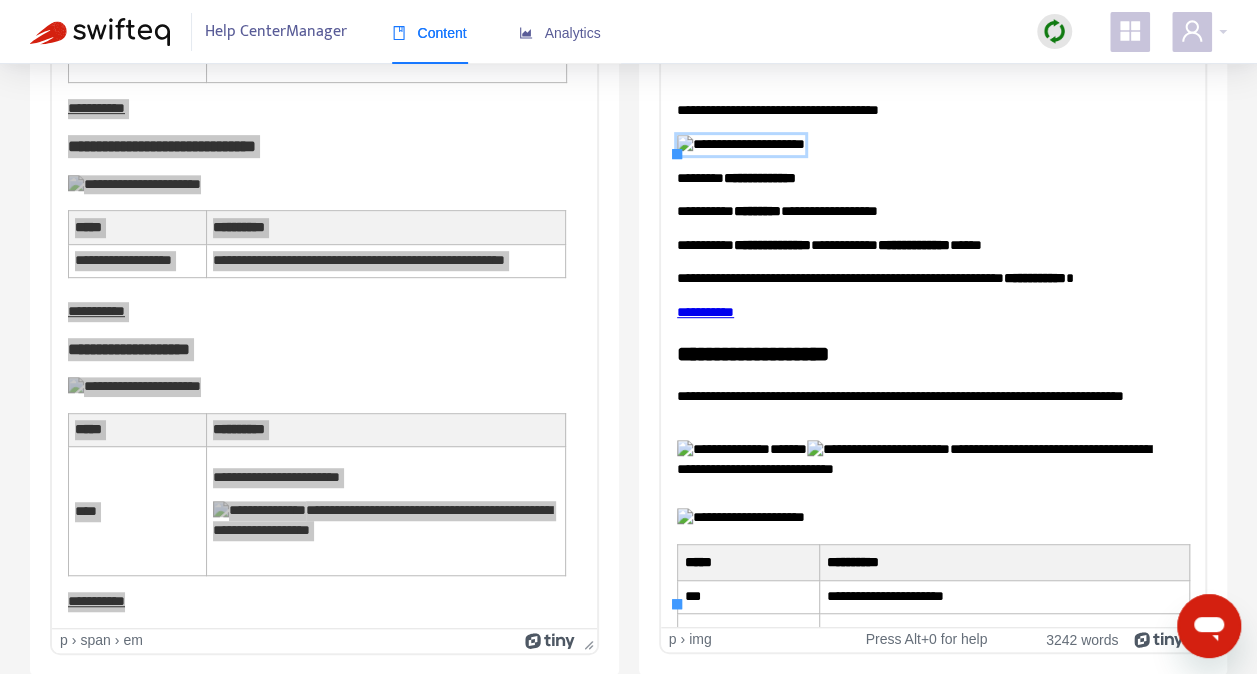 scroll, scrollTop: 24167, scrollLeft: 0, axis: vertical 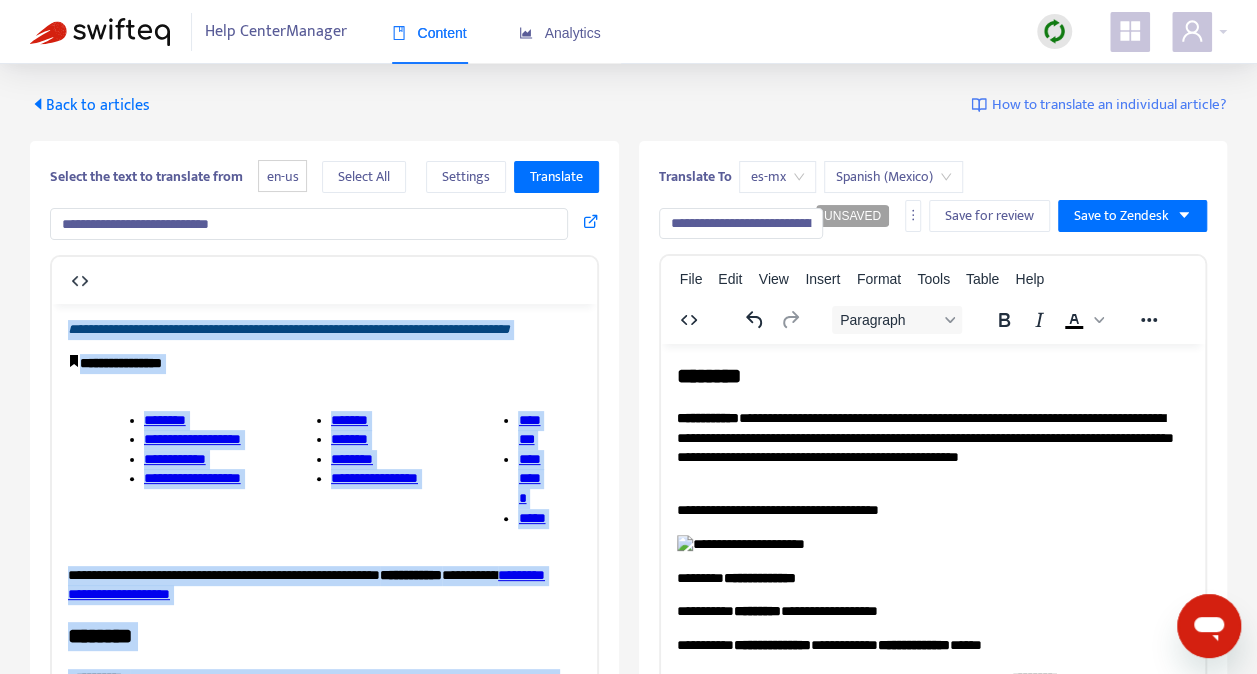 drag, startPoint x: 588, startPoint y: 398, endPoint x: 656, endPoint y: 538, distance: 155.64061 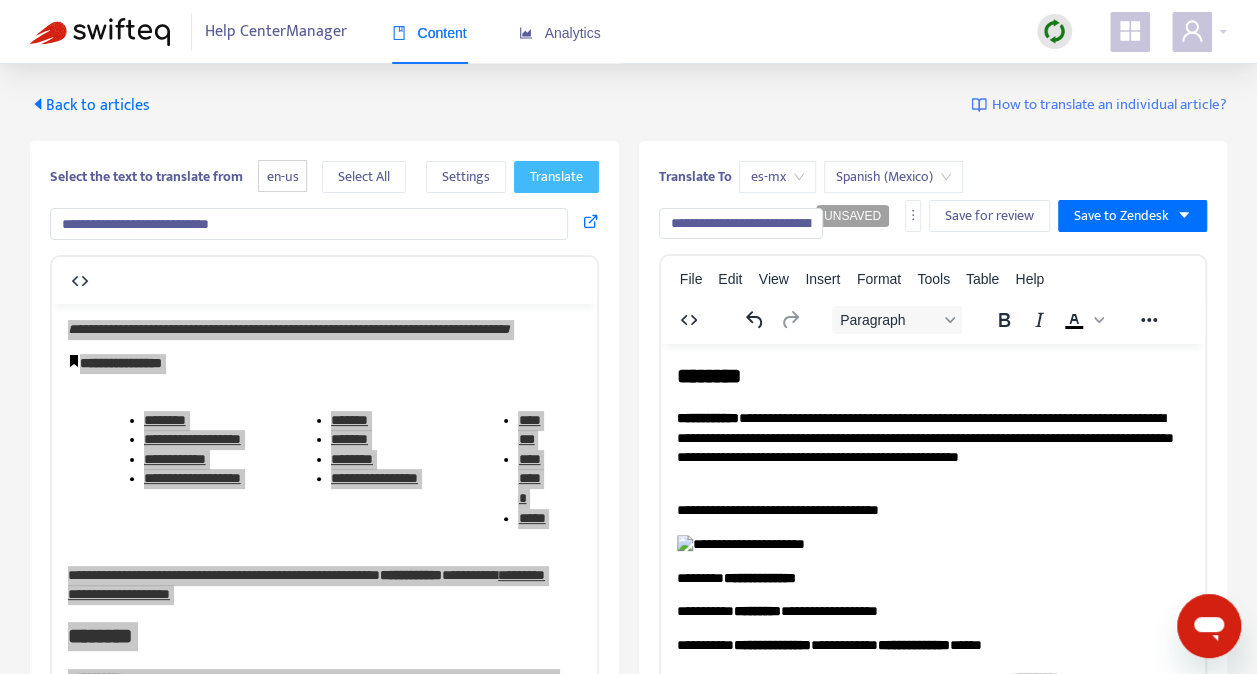 click on "Translate" at bounding box center [556, 177] 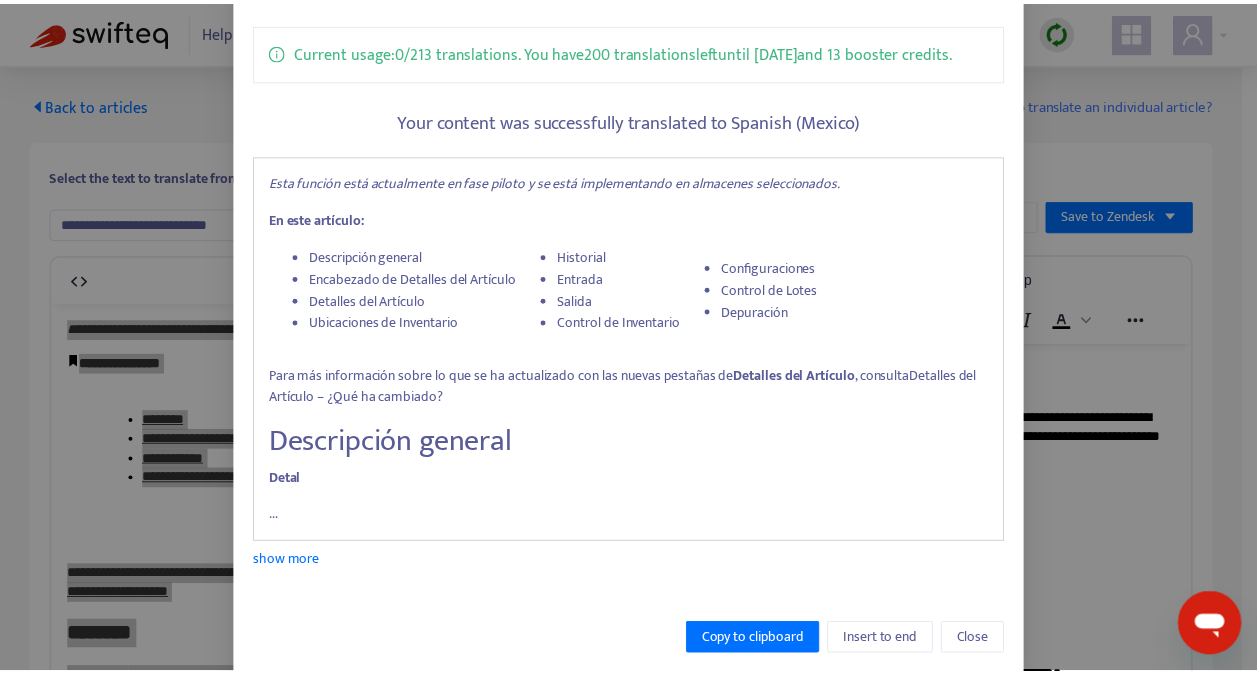 scroll, scrollTop: 174, scrollLeft: 0, axis: vertical 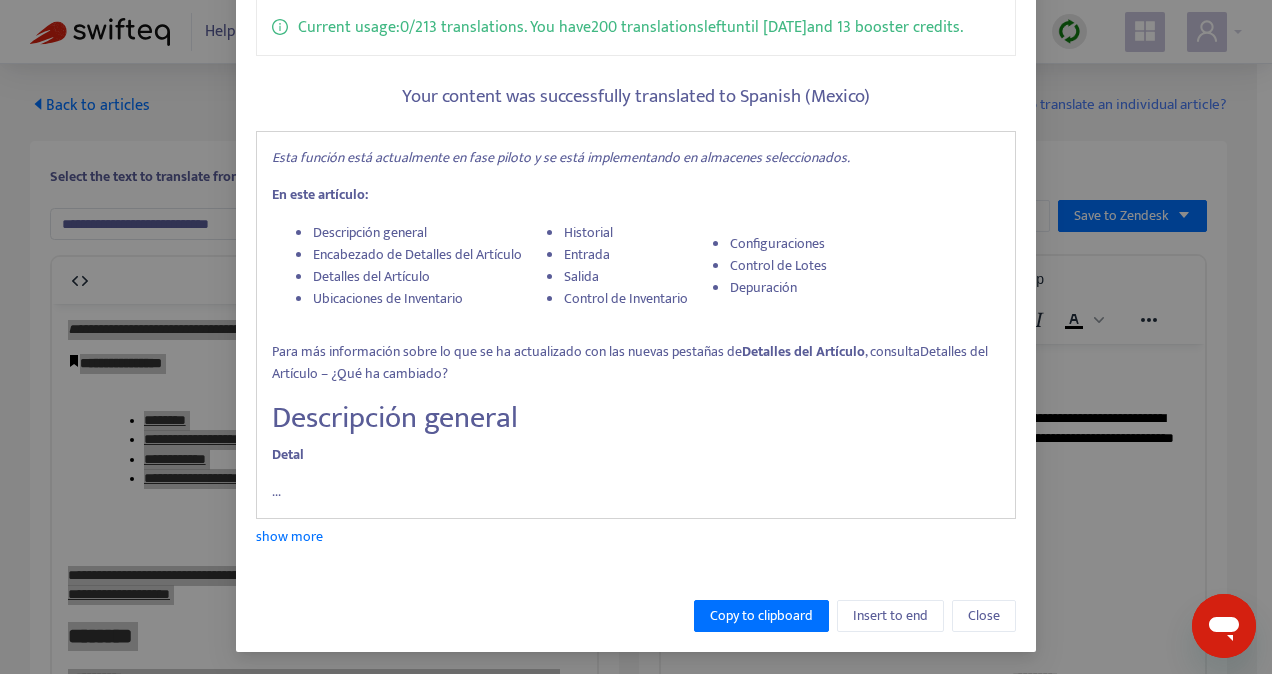 click on "Esta función está actualmente en fase piloto y se está implementando en almacenes seleccionados.
En este artículo:
Descripción general
Encabezado de Detalles del Artículo
Detalles del Artículo
Ubicaciones de Inventario
Historial
Entrada
Salida
Control de Inventario
Configuraciones
Control de Lotes
Depuración
Para más información sobre lo que se ha actualizado con las nuevas pestañas de  Detalles del Artículo , consulta  Detalles del Artículo – ¿Qué ha cambiado?
Descripción general
Detal ..." at bounding box center (636, 325) 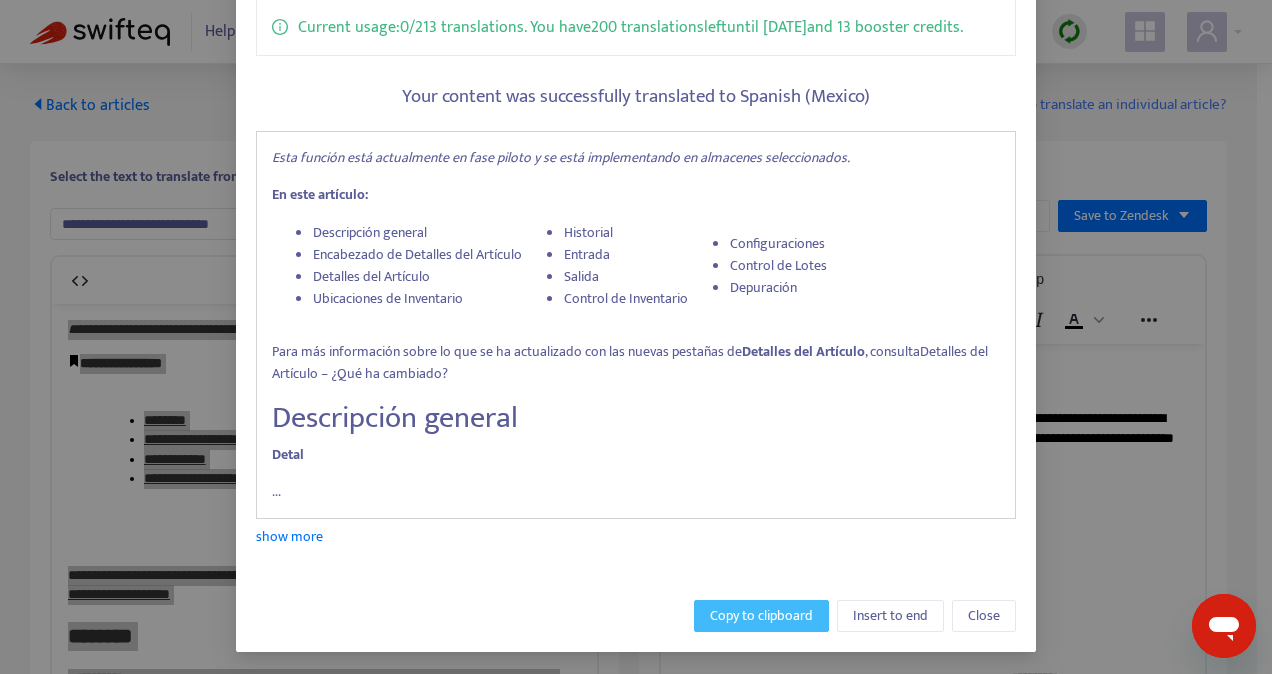 click on "Copy to clipboard" at bounding box center [761, 616] 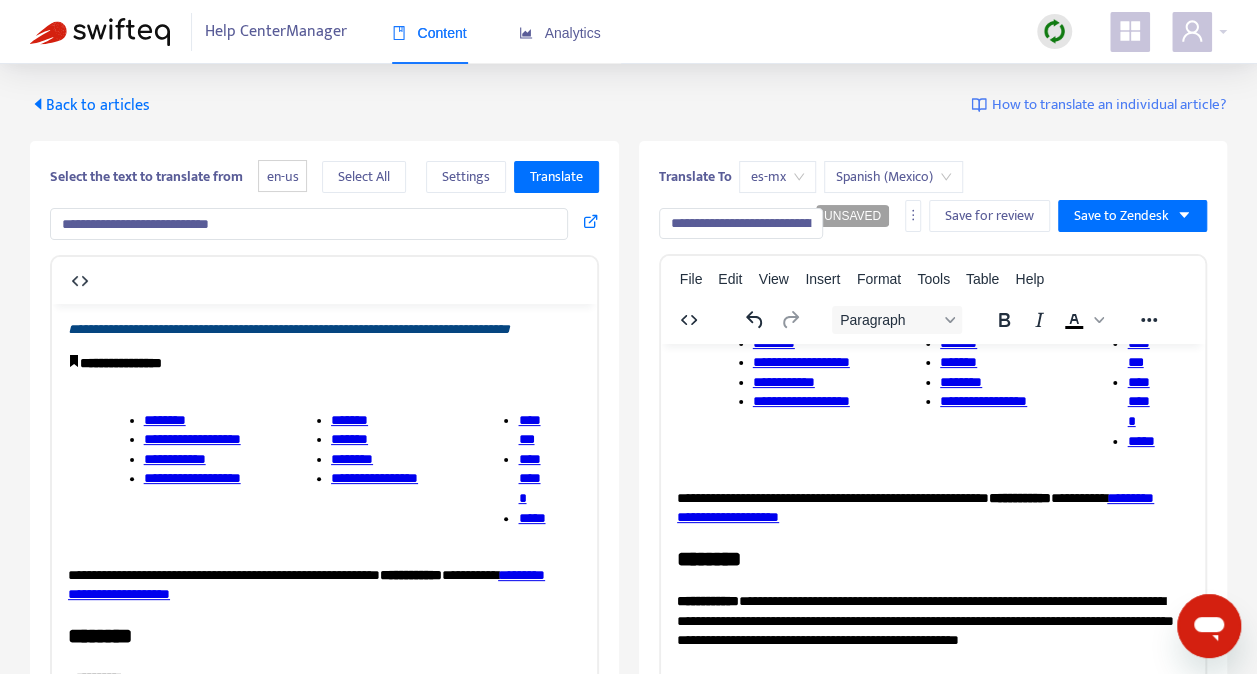scroll, scrollTop: 0, scrollLeft: 0, axis: both 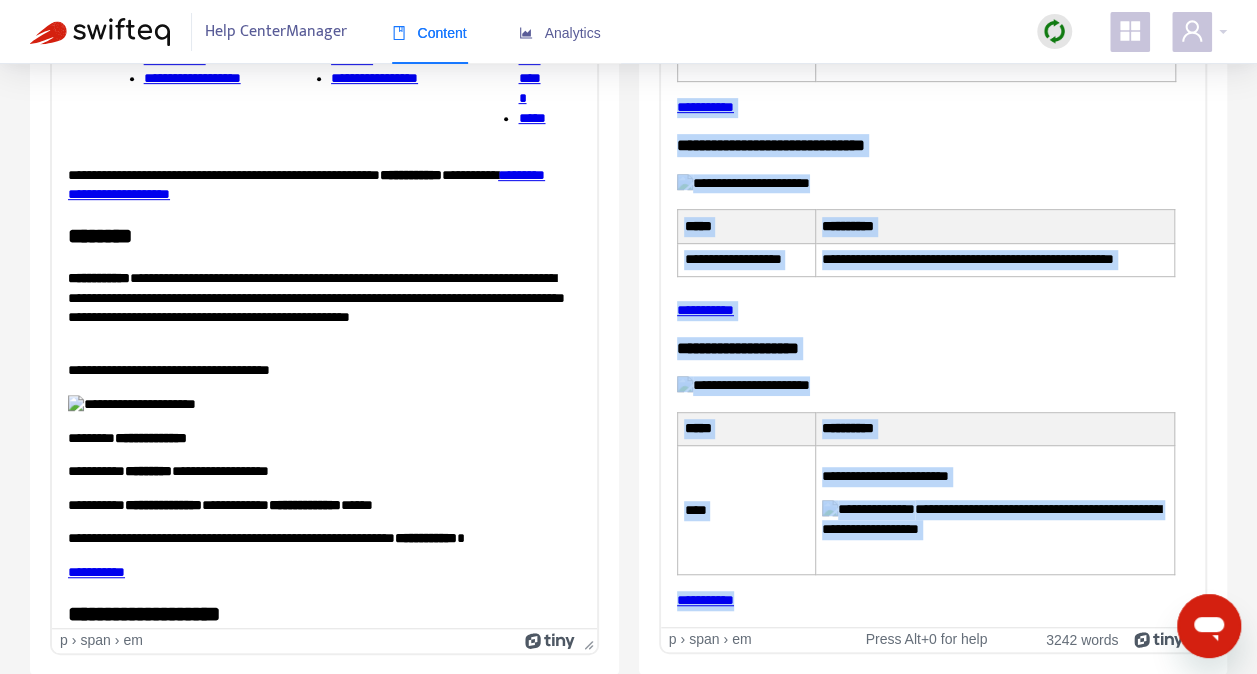 drag, startPoint x: 680, startPoint y: -33, endPoint x: 979, endPoint y: 725, distance: 814.84045 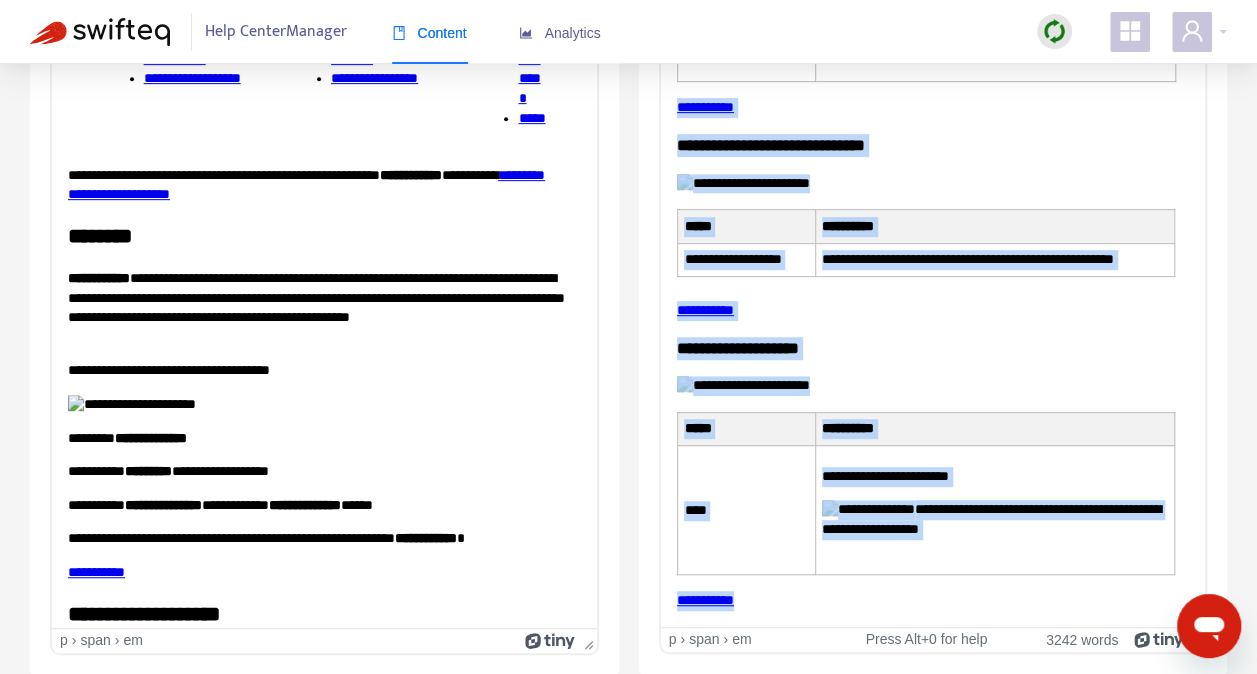 click on "**********" at bounding box center [932, -7301] 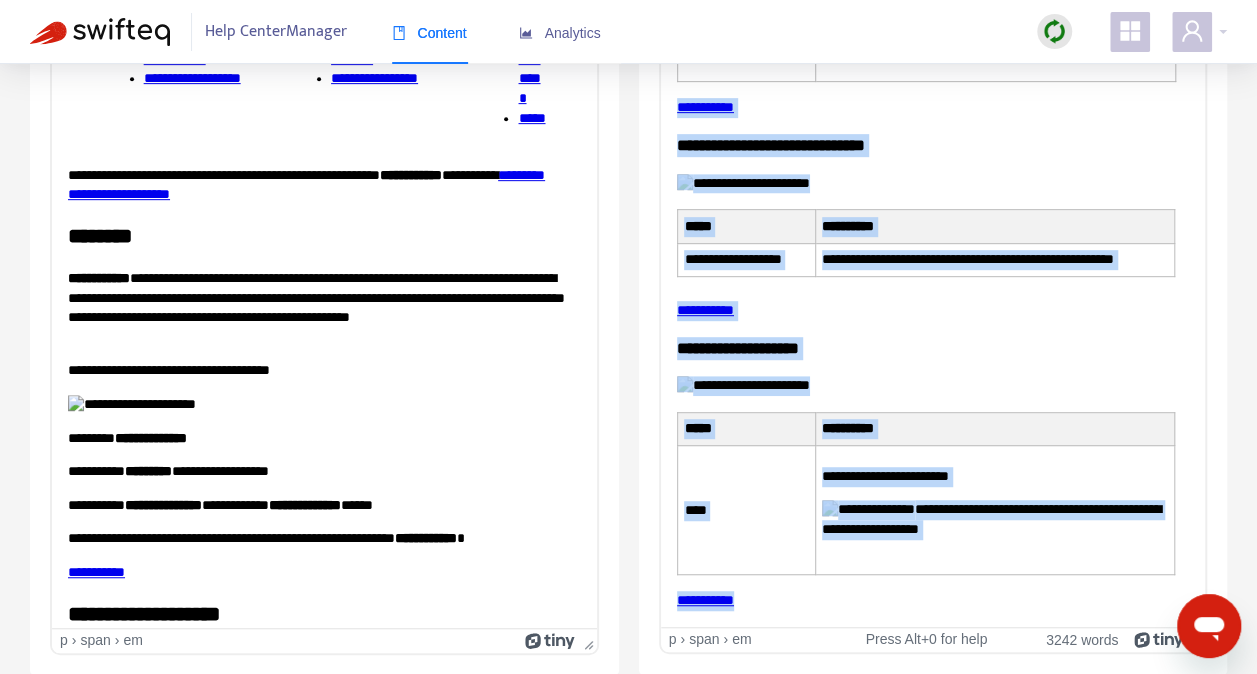 paste 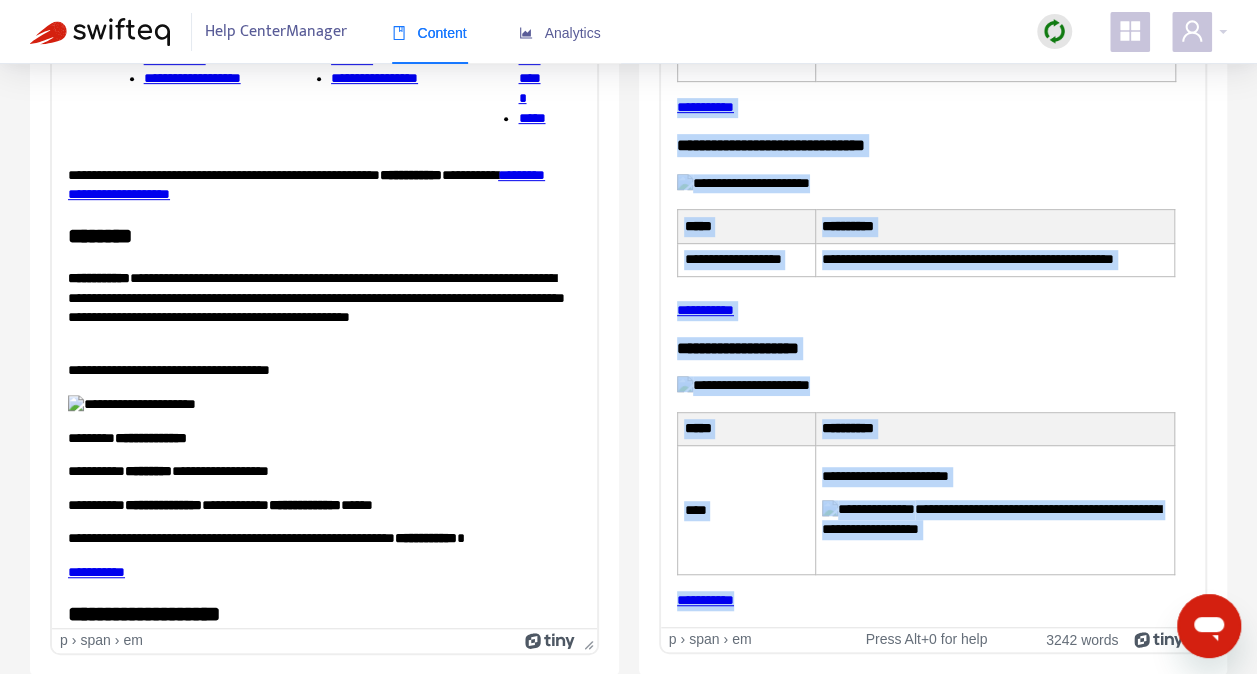 type 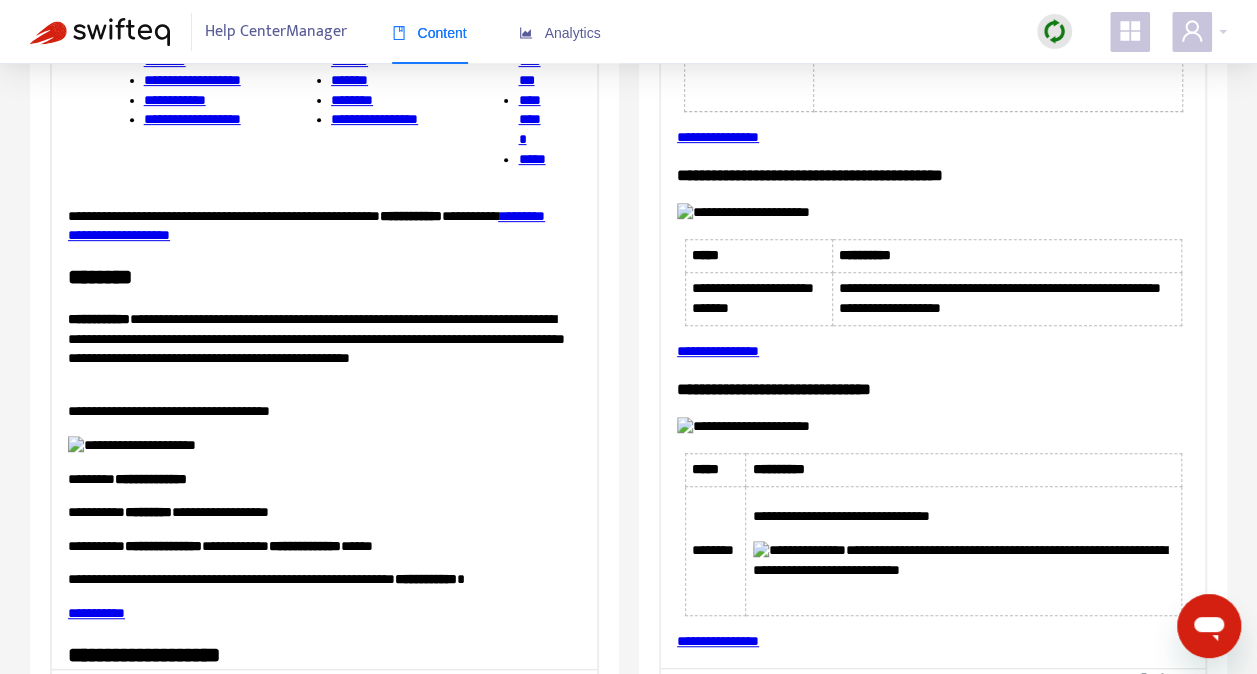 scroll, scrollTop: 26600, scrollLeft: 0, axis: vertical 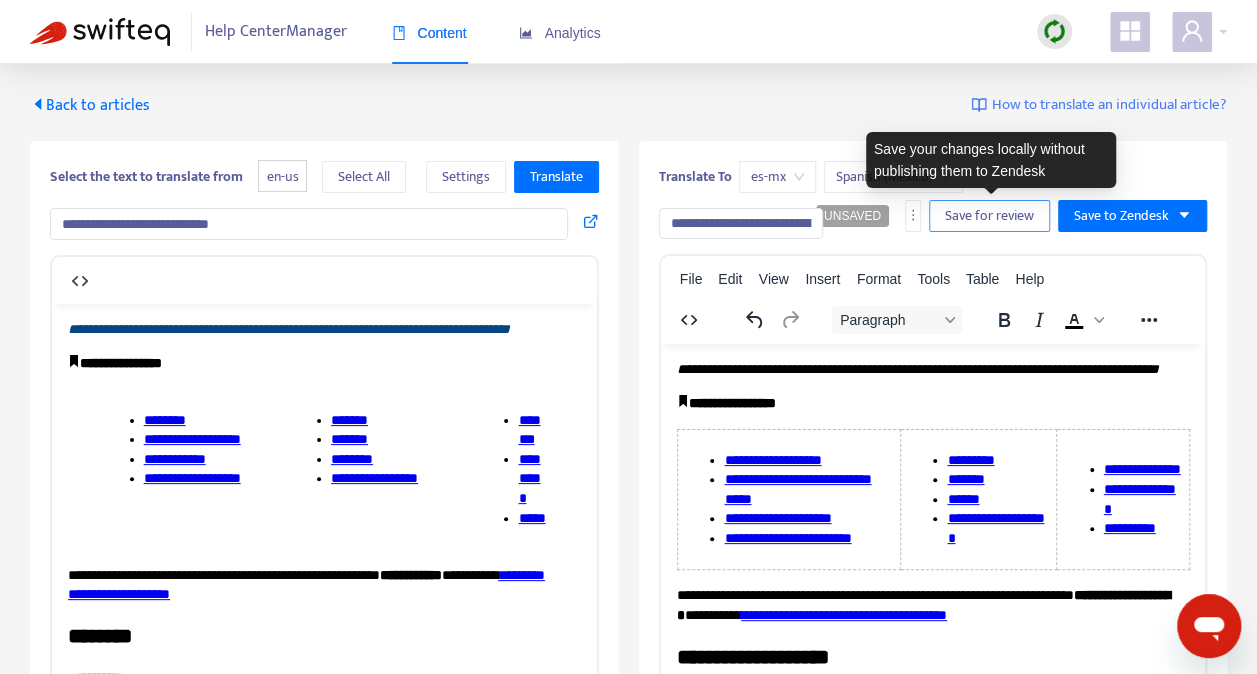 click on "Save for review" at bounding box center (989, 216) 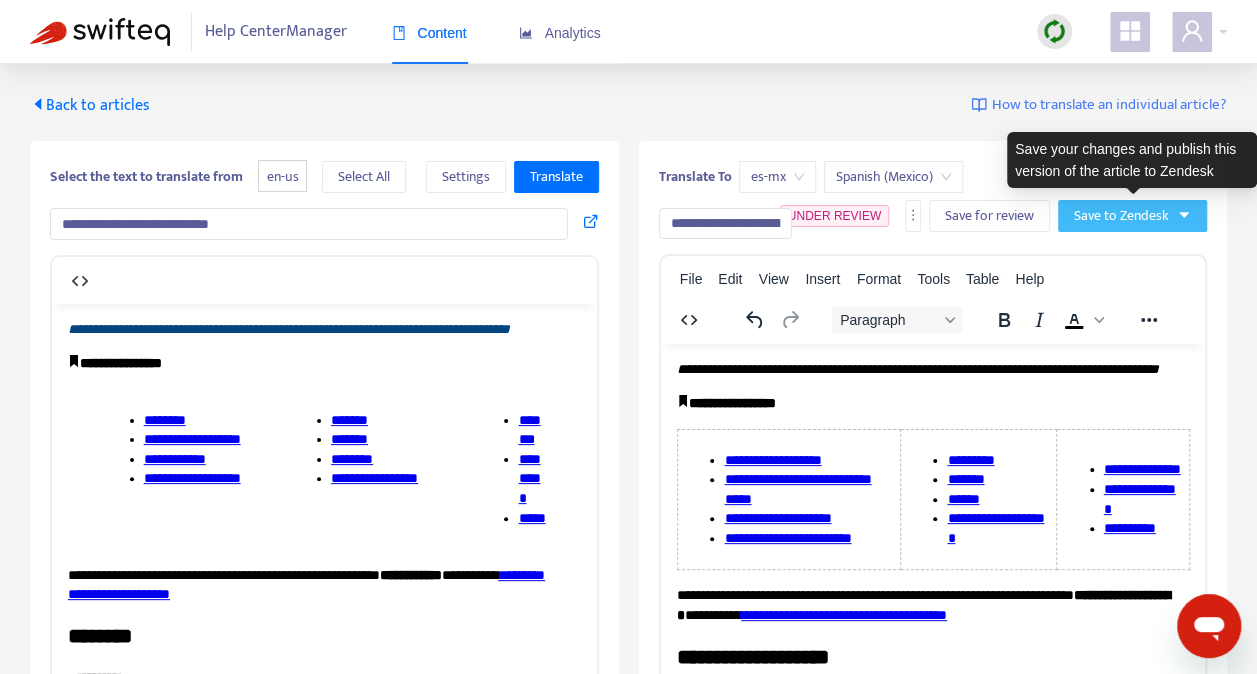 click on "Save to Zendesk" at bounding box center [1121, 216] 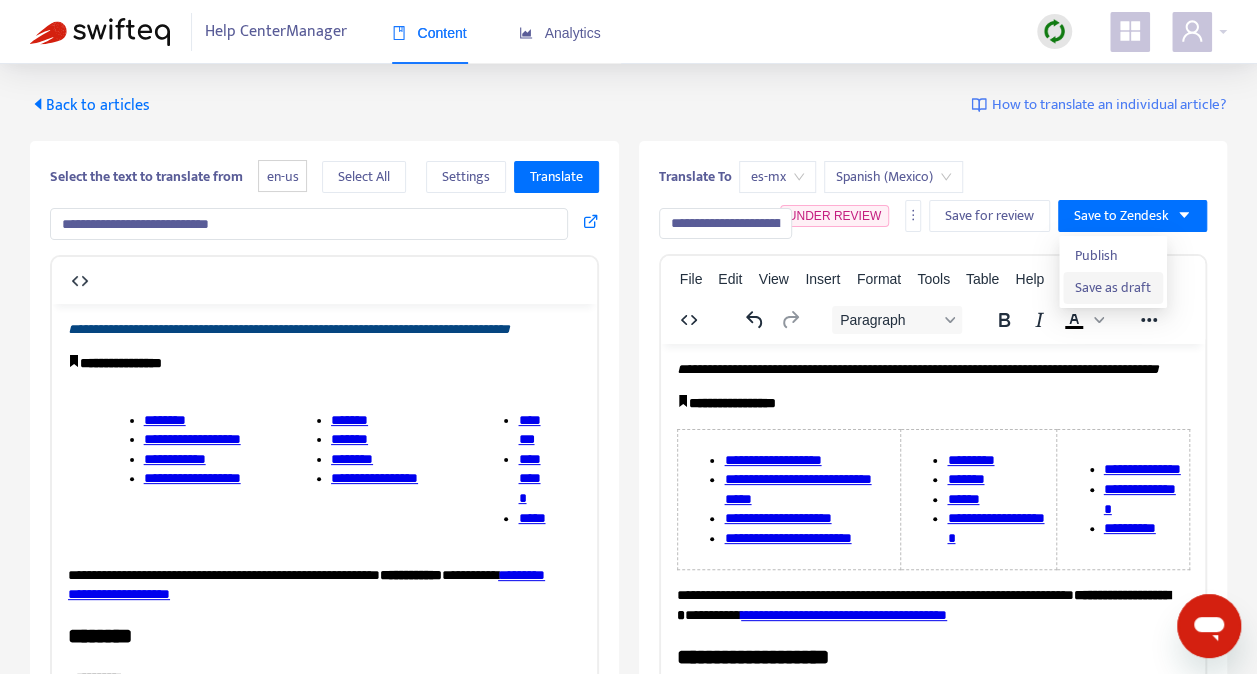 click on "Save as draft" at bounding box center [1113, 288] 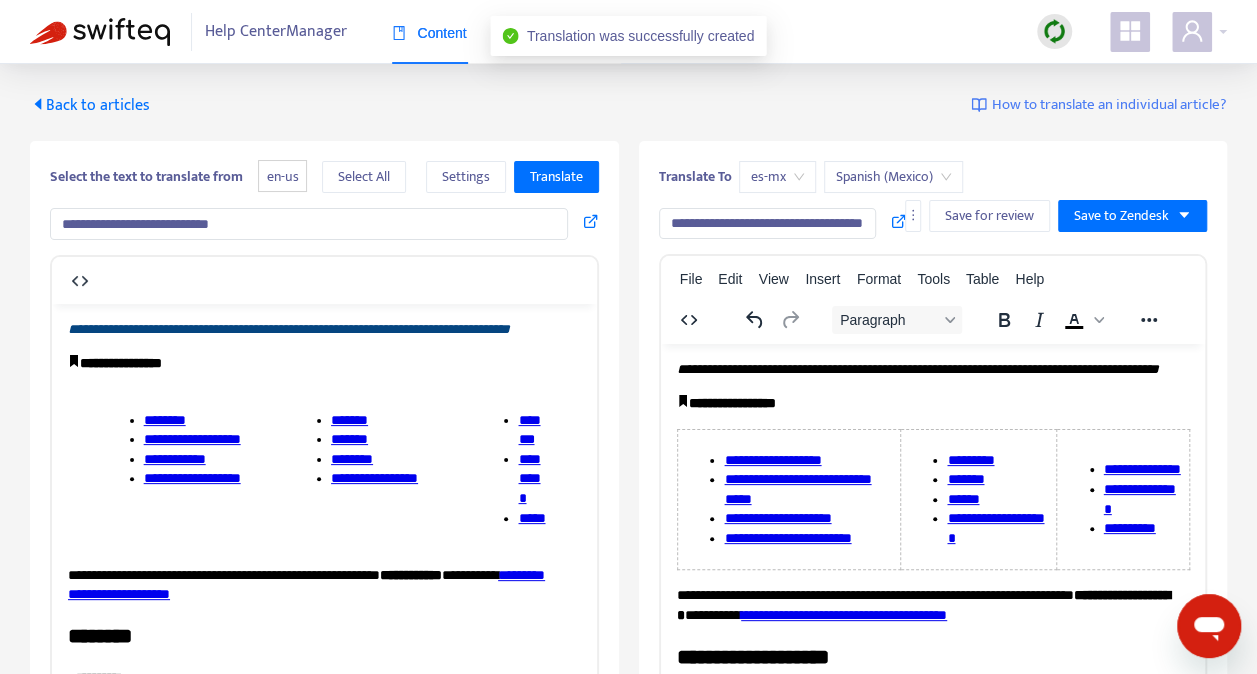 click on "Back to articles" at bounding box center (90, 105) 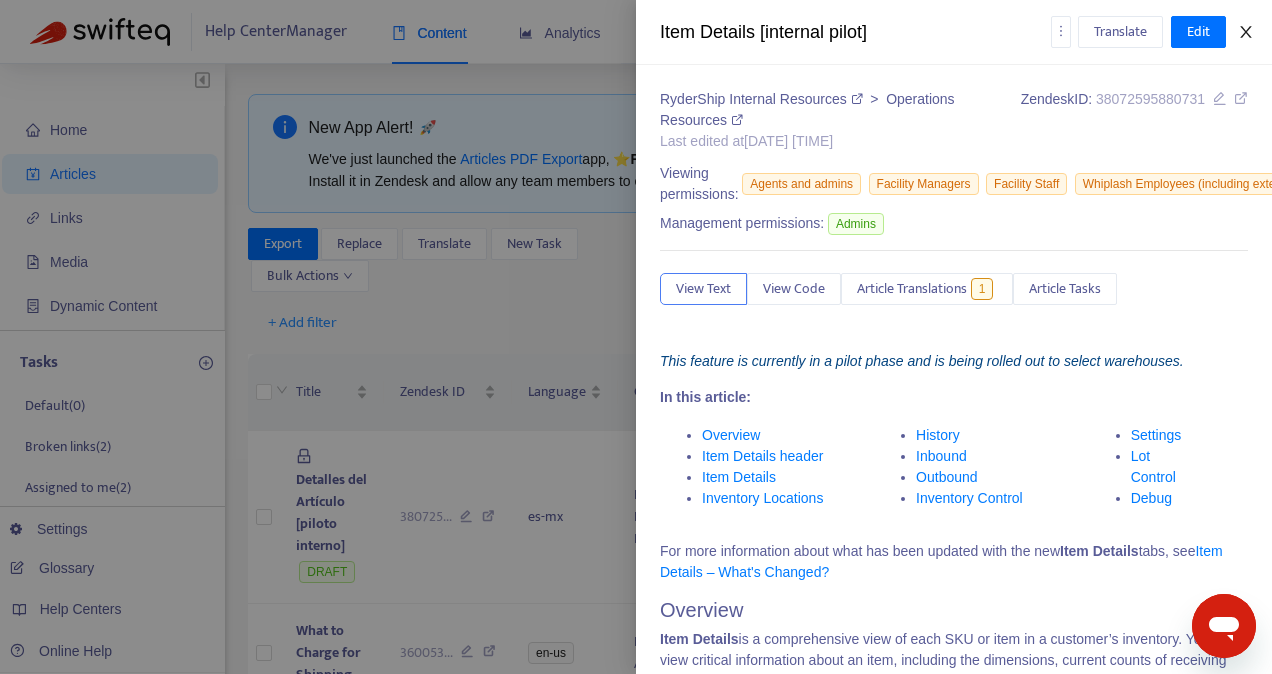 click 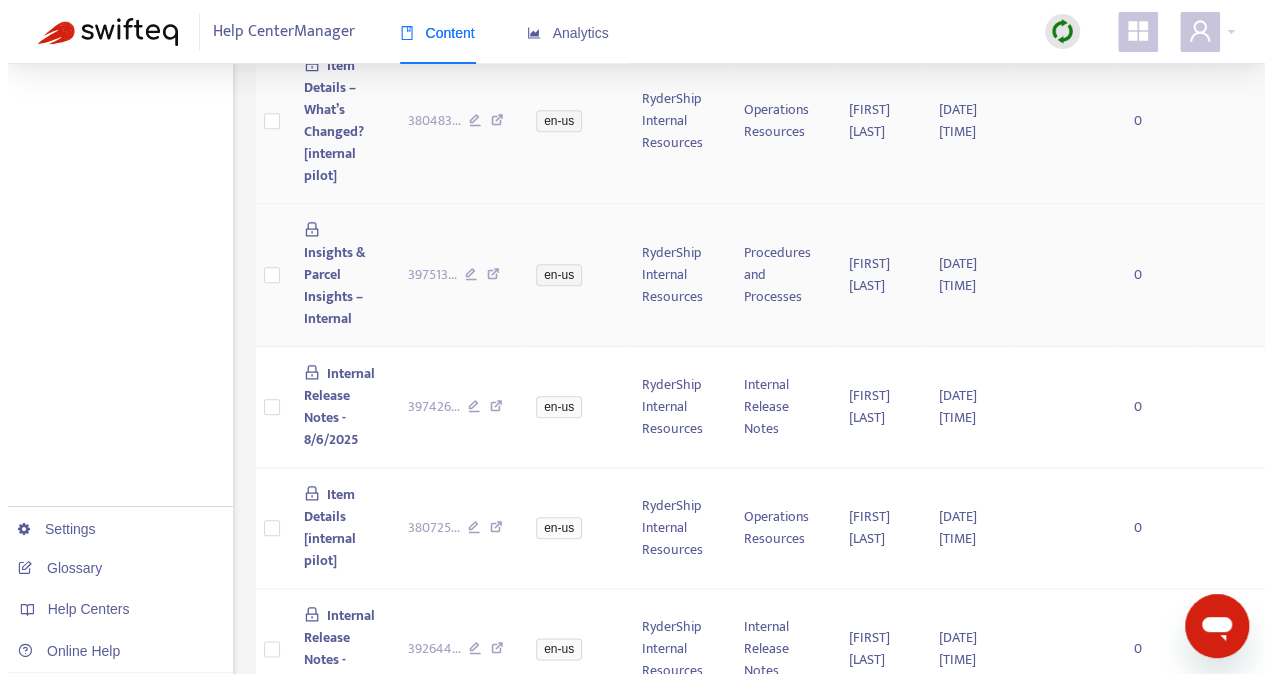 scroll, scrollTop: 800, scrollLeft: 0, axis: vertical 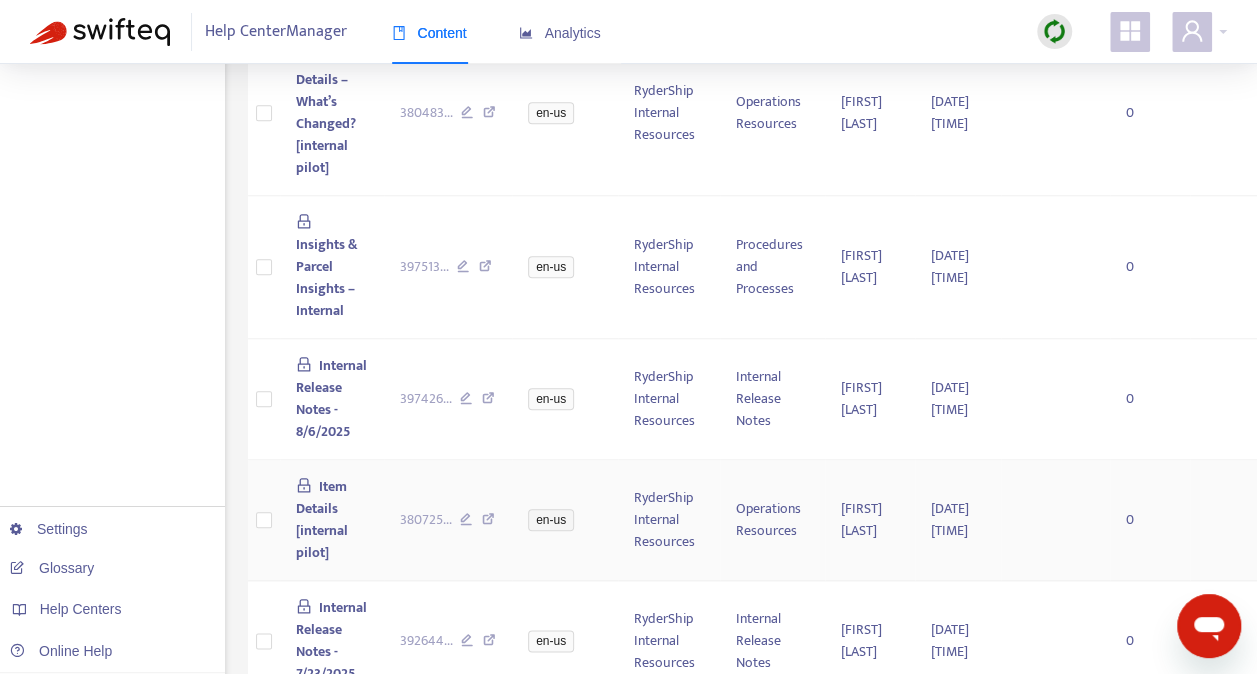 click on "Item Details [internal pilot]" at bounding box center (322, 519) 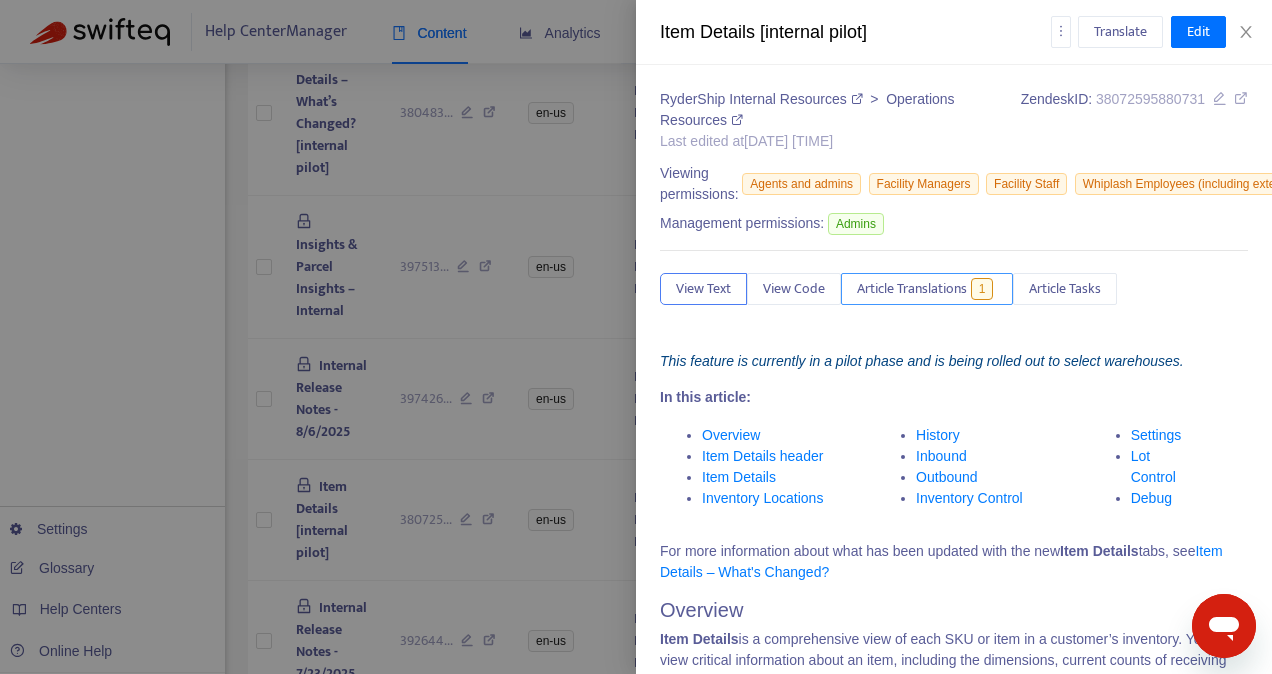 click on "Article Translations" at bounding box center [912, 289] 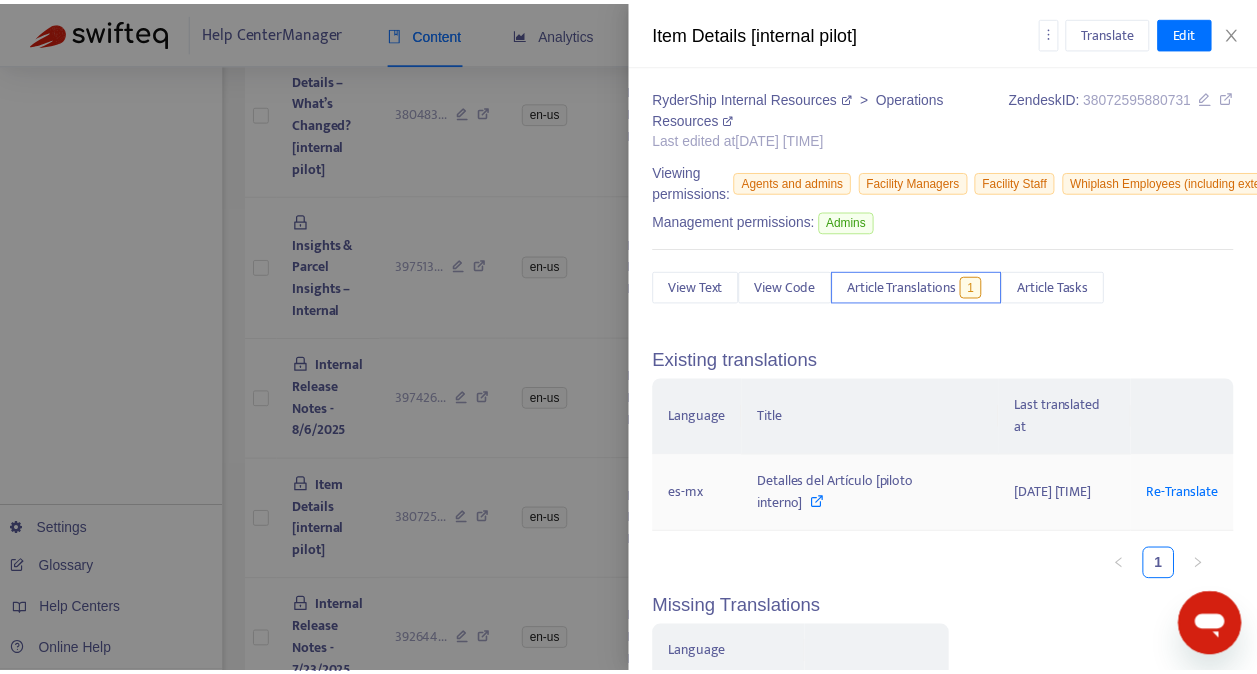 scroll, scrollTop: 0, scrollLeft: 0, axis: both 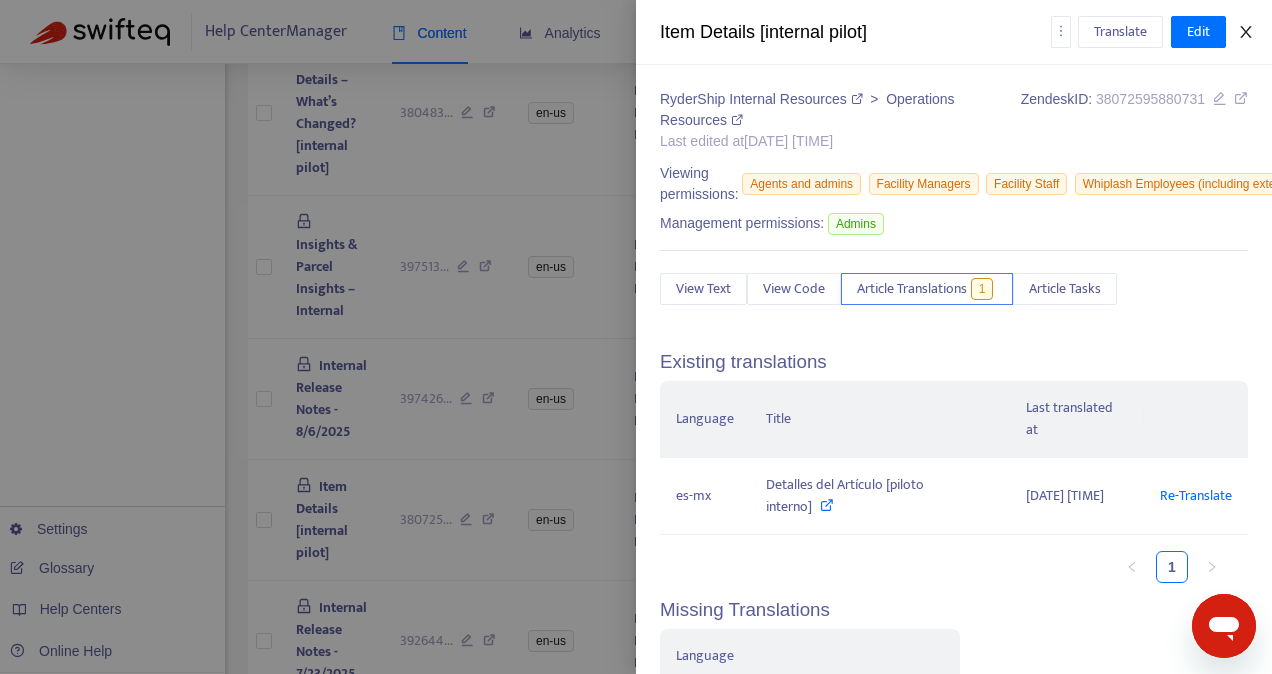 click 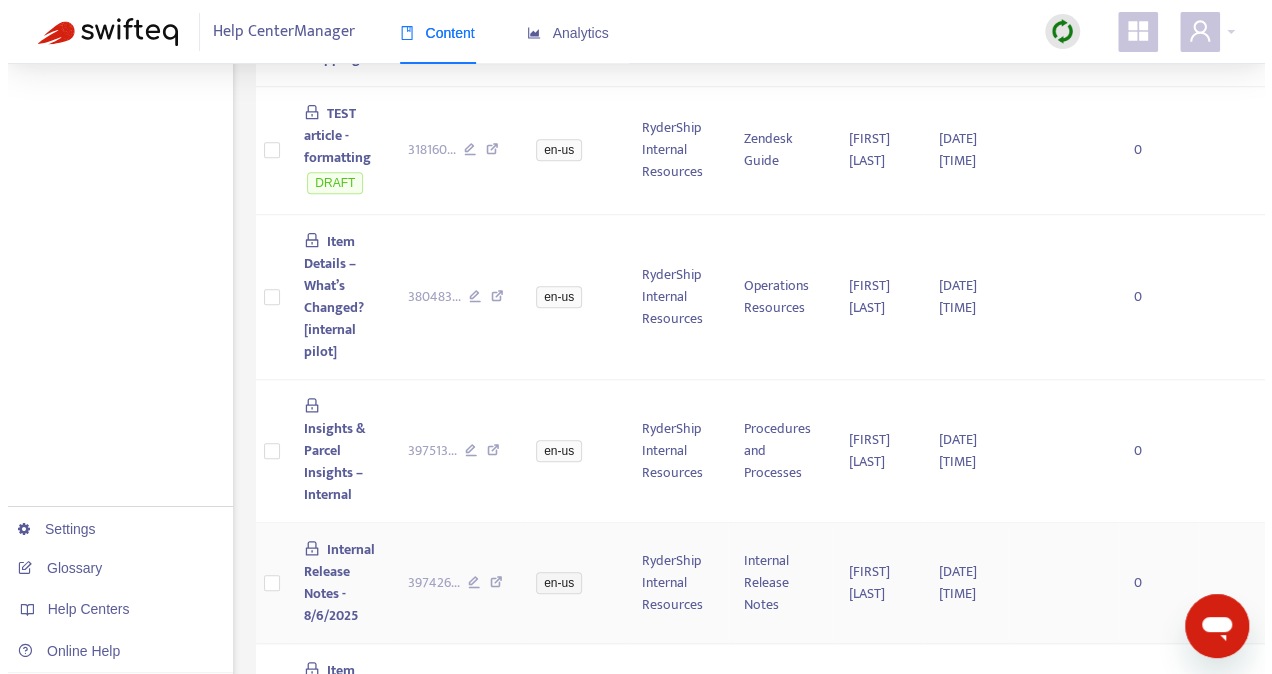 scroll, scrollTop: 600, scrollLeft: 0, axis: vertical 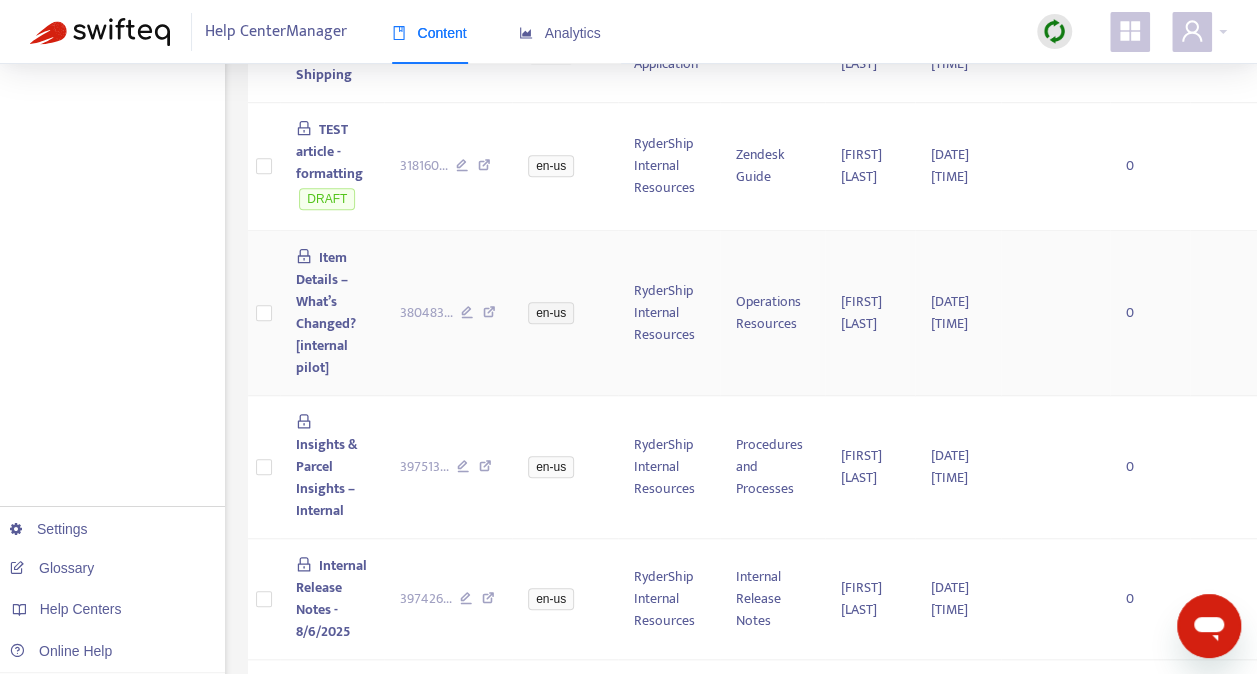 click on "Item Details – What’s Changed? [internal pilot]" at bounding box center (326, 312) 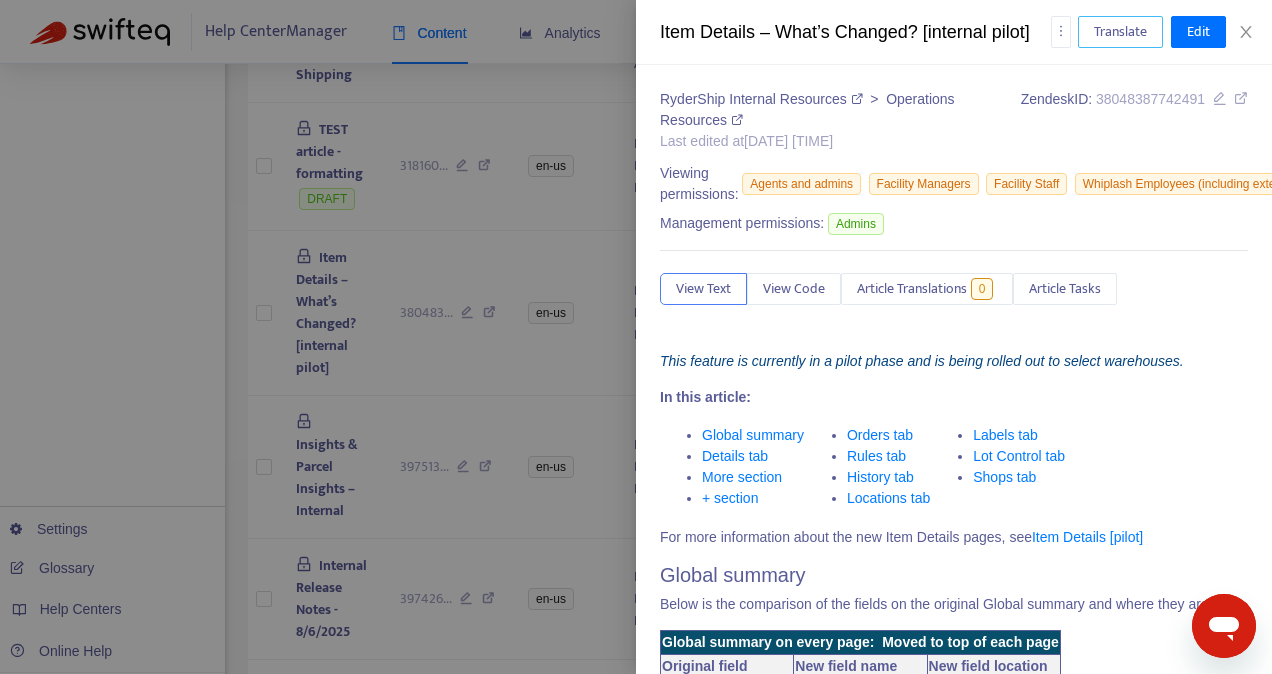 click on "Translate" at bounding box center (1120, 32) 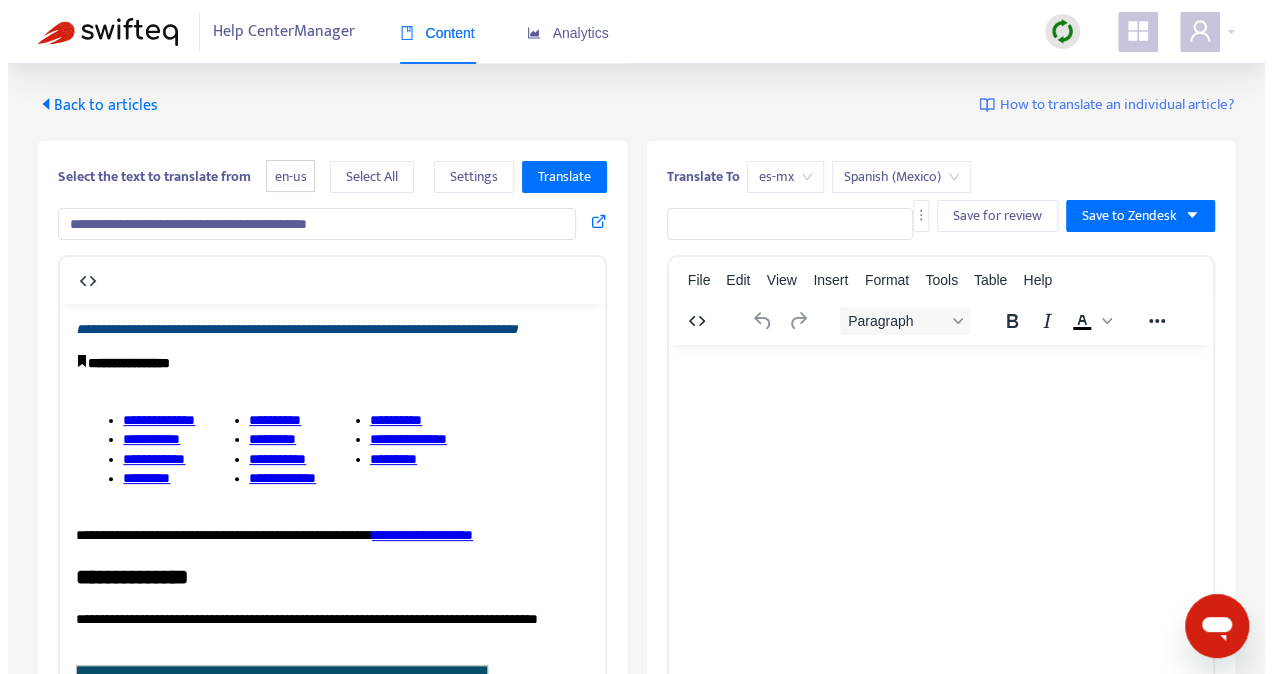 scroll, scrollTop: 0, scrollLeft: 0, axis: both 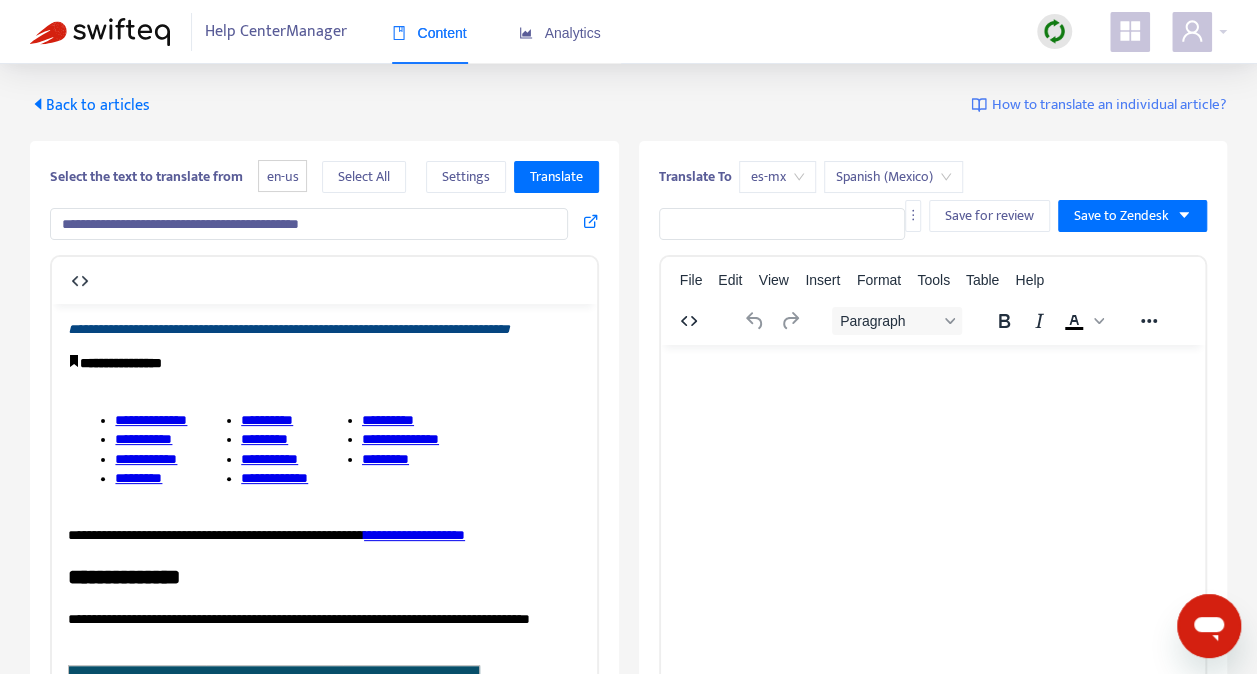 drag, startPoint x: 372, startPoint y: 217, endPoint x: 45, endPoint y: 217, distance: 327 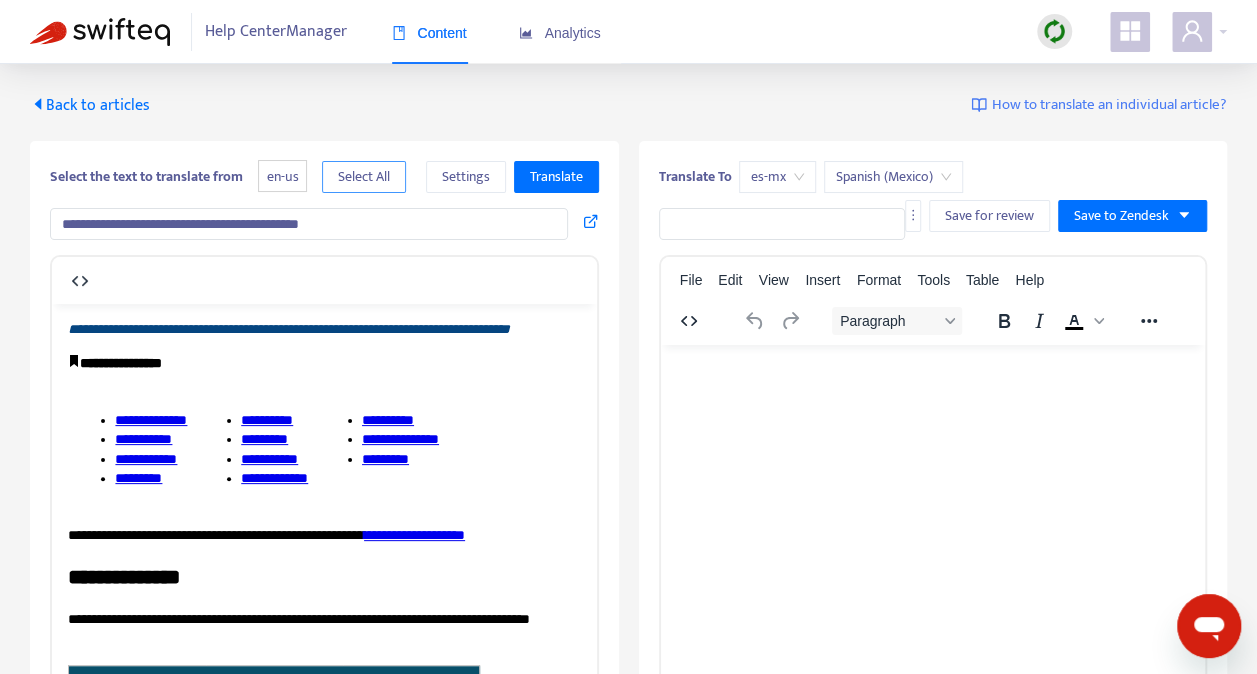 click on "Select All" at bounding box center [364, 177] 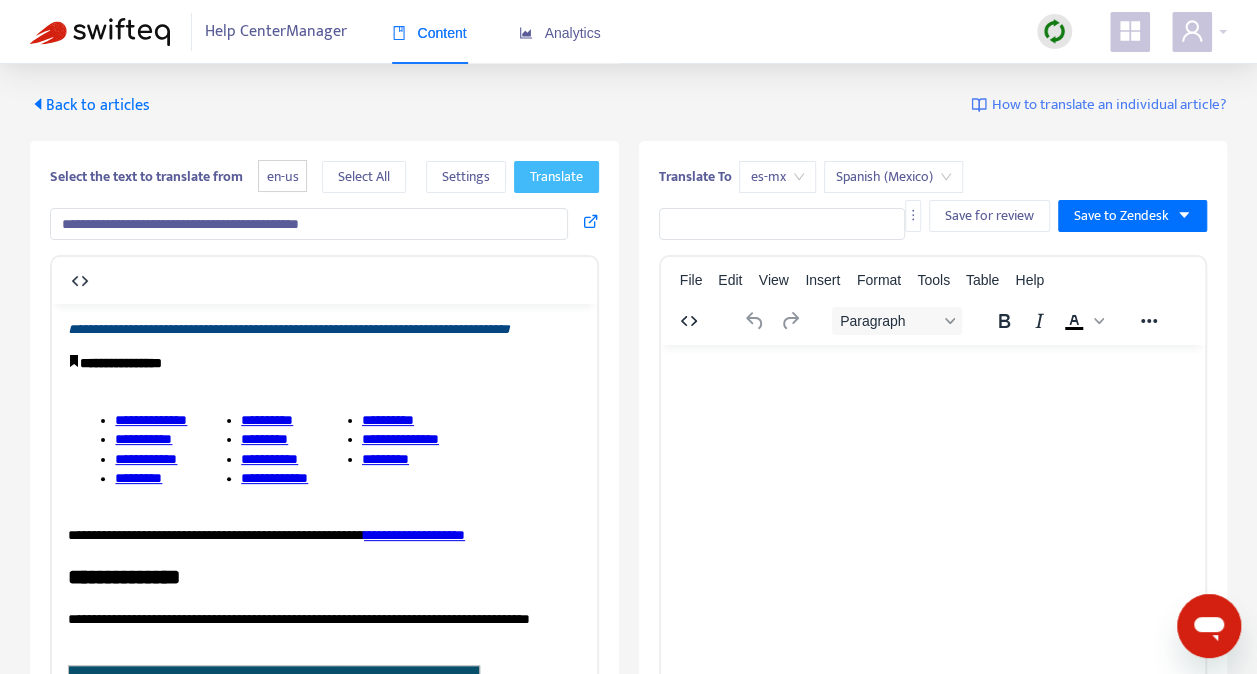 click on "Translate" at bounding box center [556, 177] 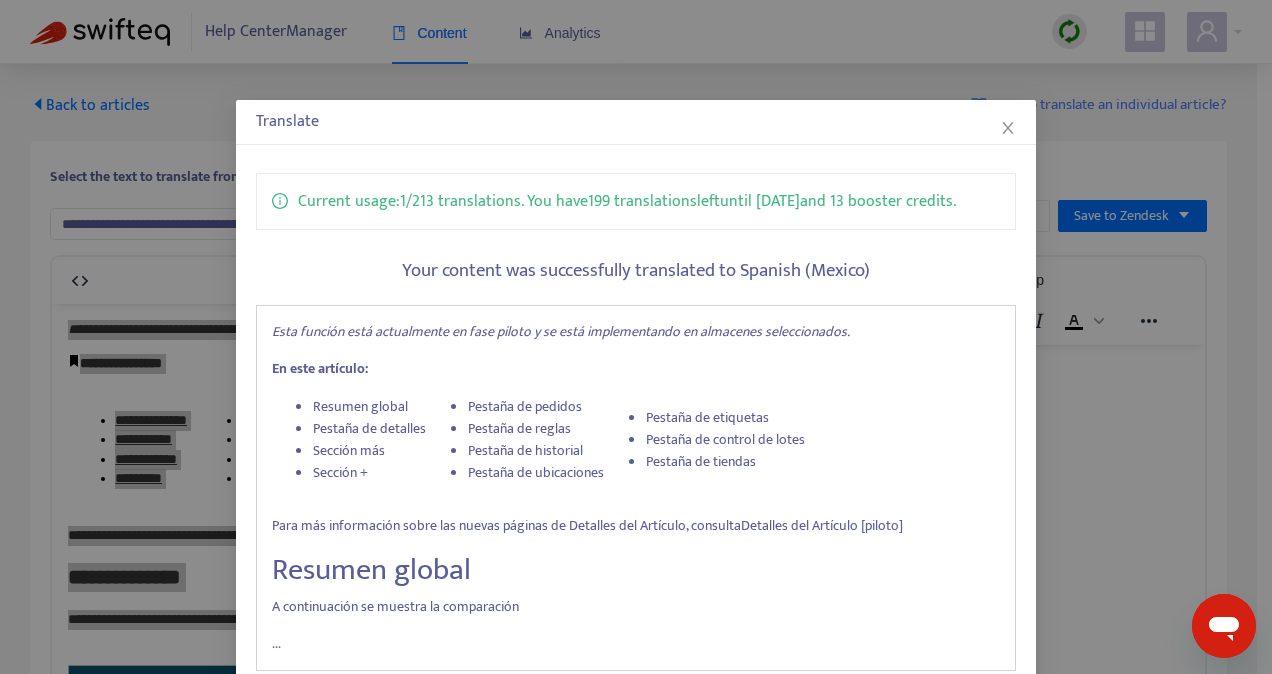 click on "Esta función está actualmente en fase piloto y se está implementando en almacenes seleccionados." at bounding box center (561, 331) 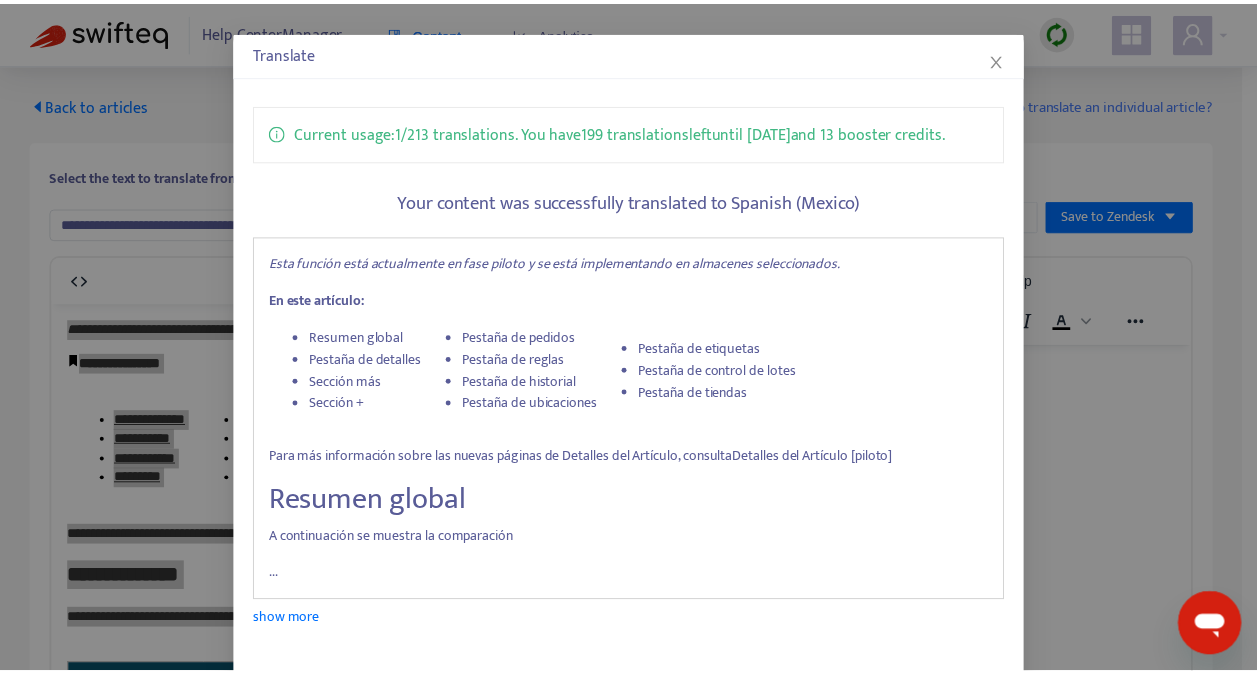 scroll, scrollTop: 152, scrollLeft: 0, axis: vertical 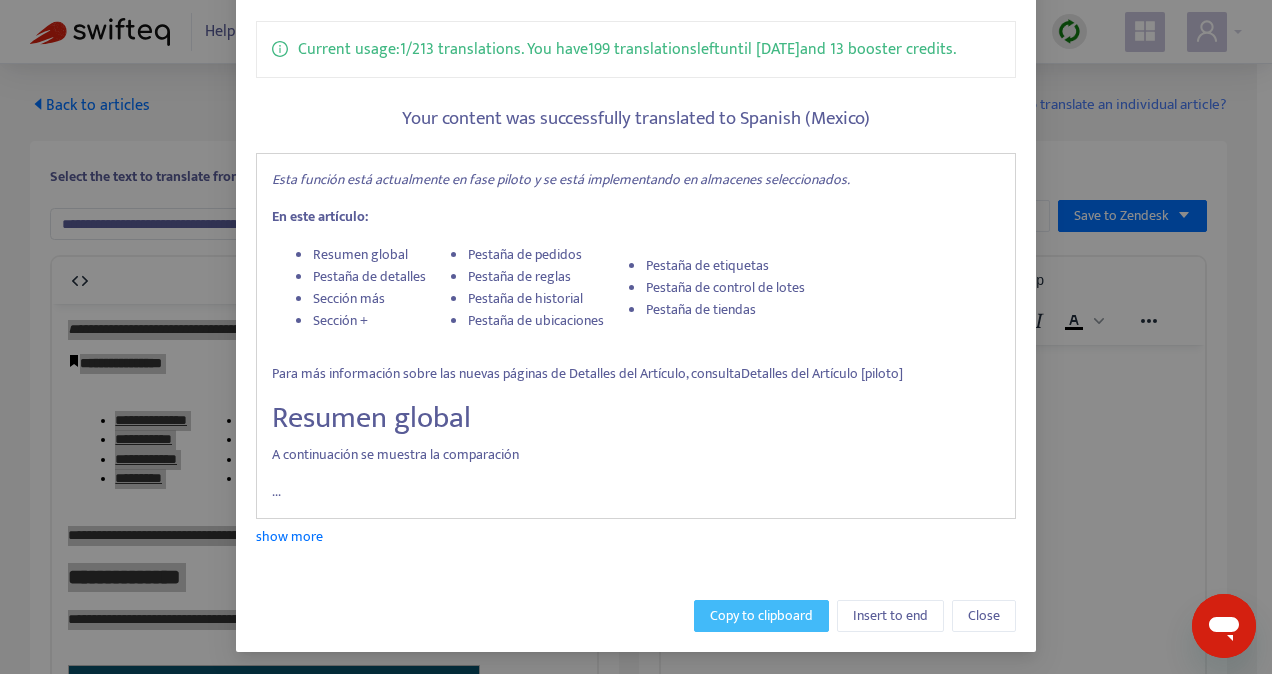 click on "Copy to clipboard" at bounding box center (761, 616) 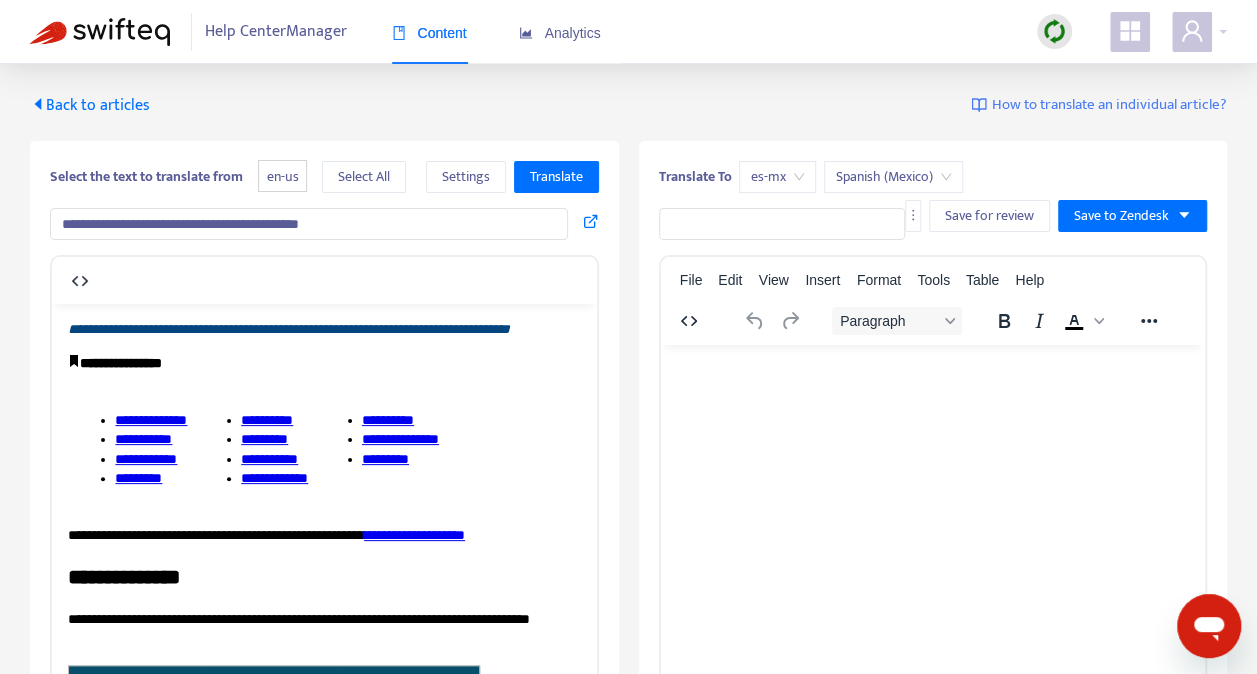 click at bounding box center [932, 370] 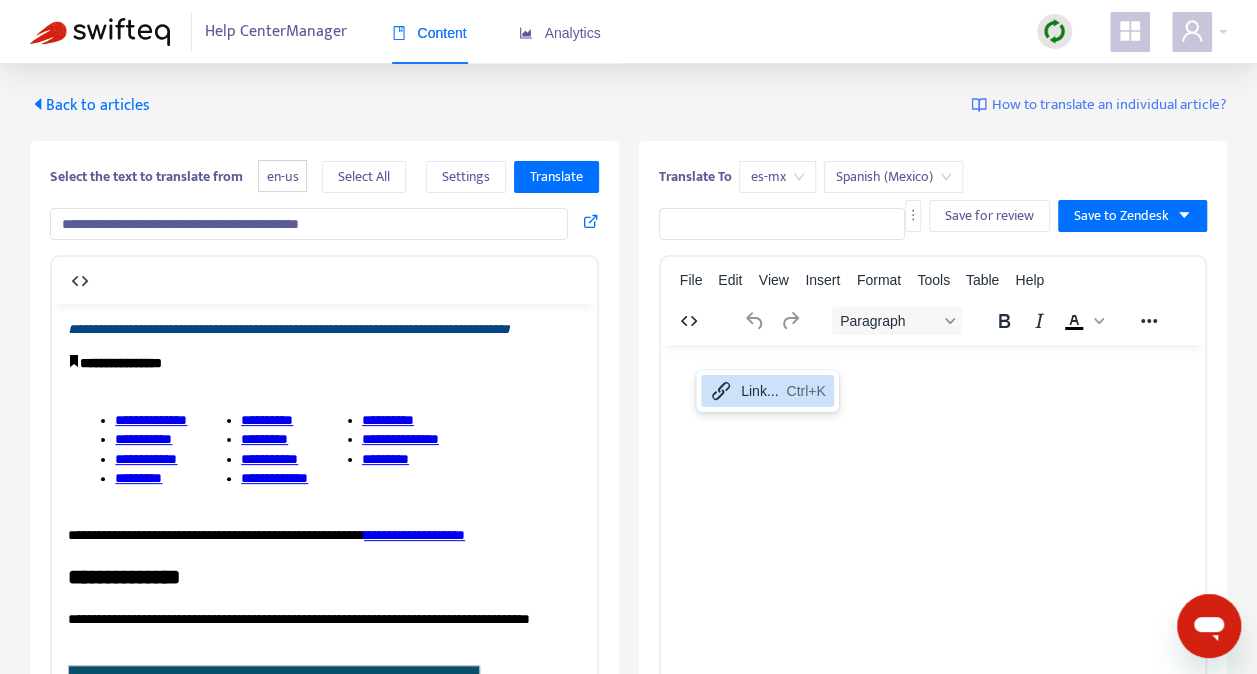 click at bounding box center [932, 370] 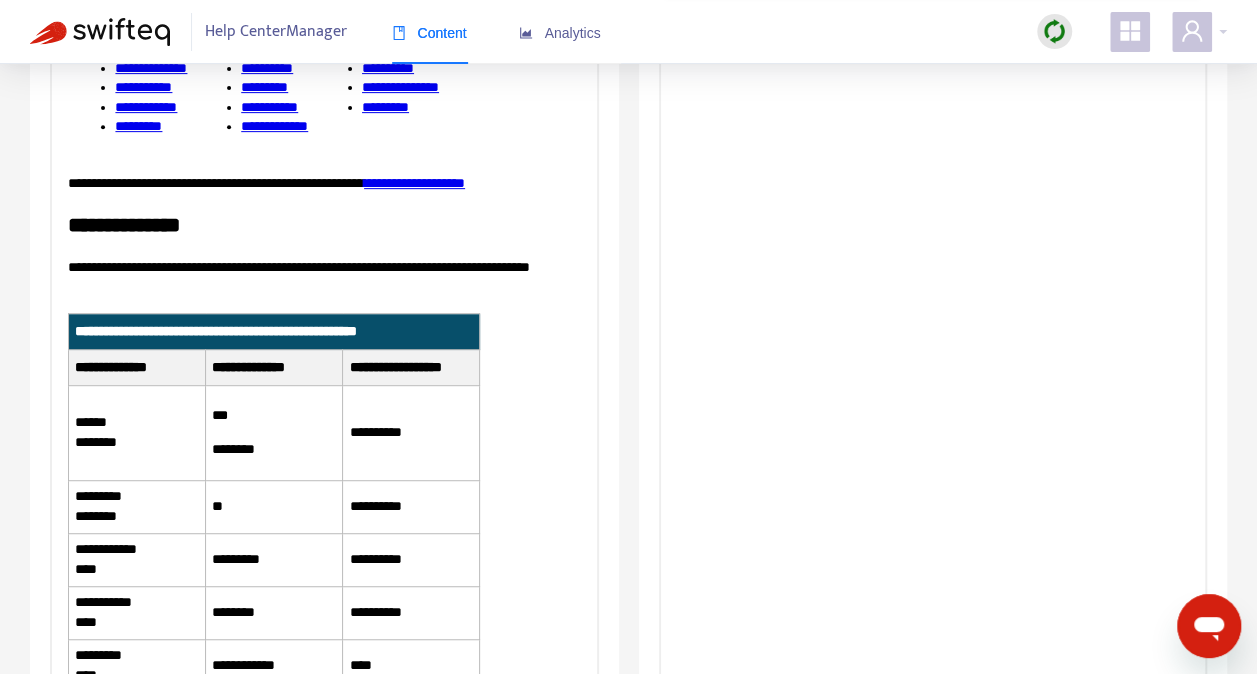 scroll, scrollTop: 10350, scrollLeft: 0, axis: vertical 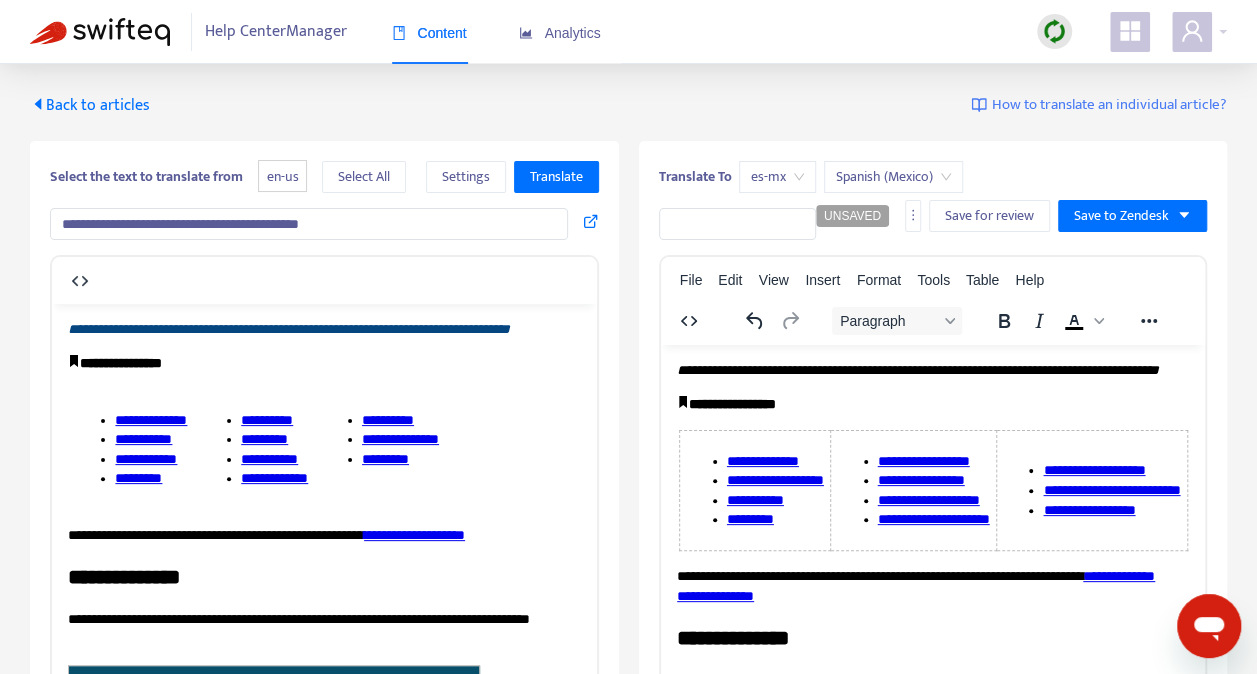 drag, startPoint x: 356, startPoint y: 224, endPoint x: 44, endPoint y: 222, distance: 312.0064 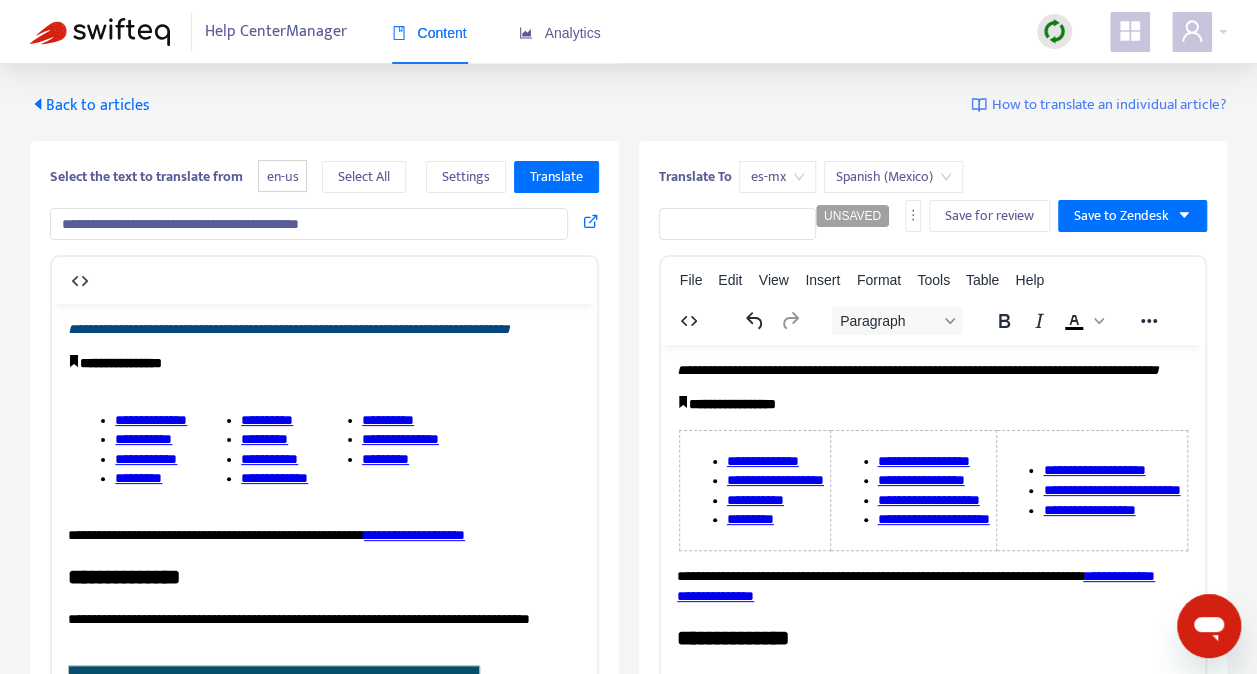 click on "**********" at bounding box center [324, 608] 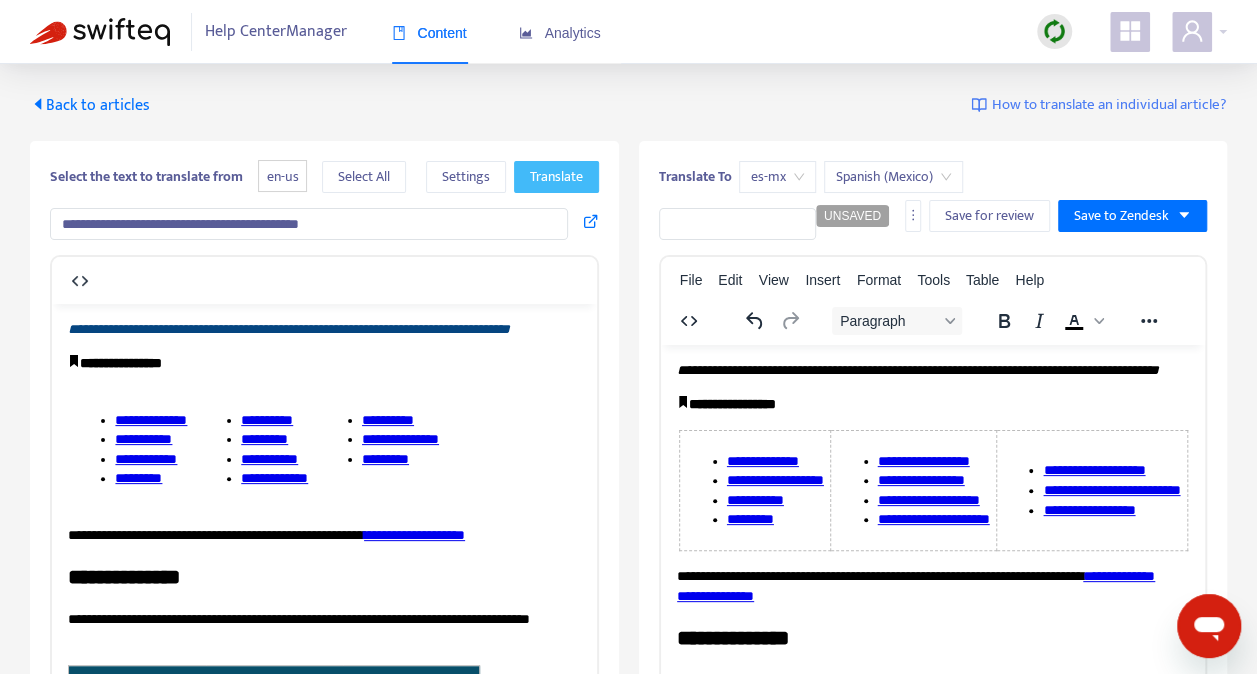 click on "Translate" at bounding box center [556, 177] 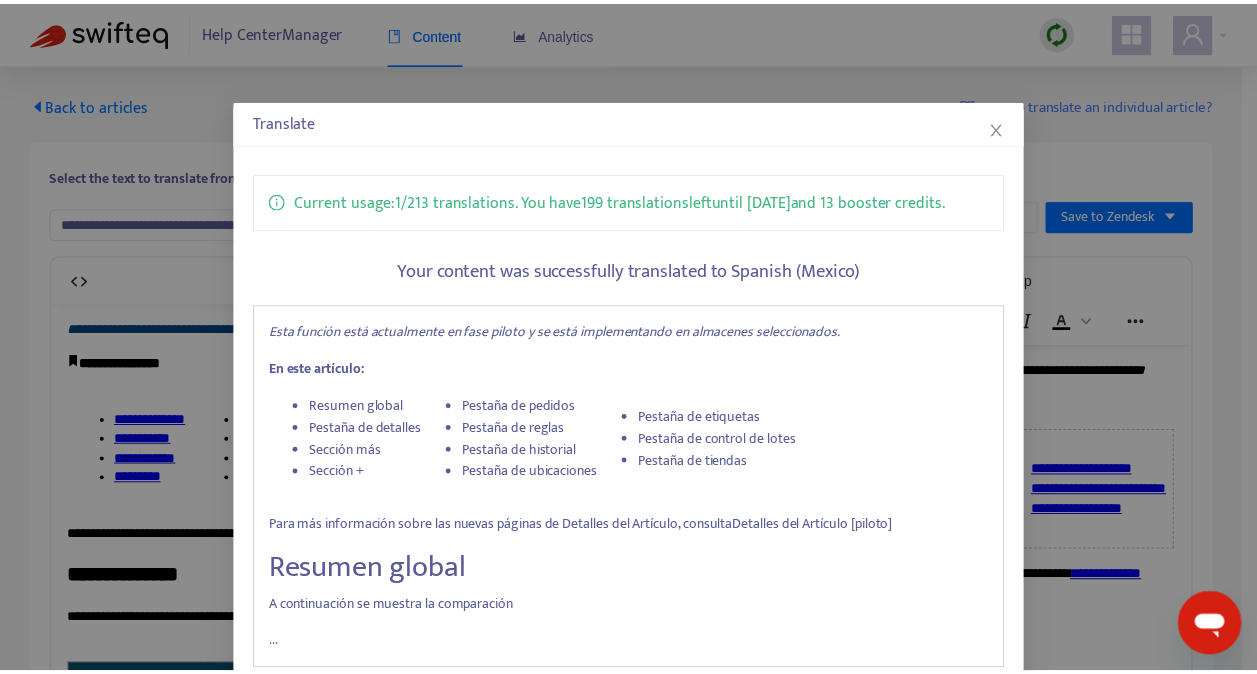 scroll, scrollTop: 189, scrollLeft: 0, axis: vertical 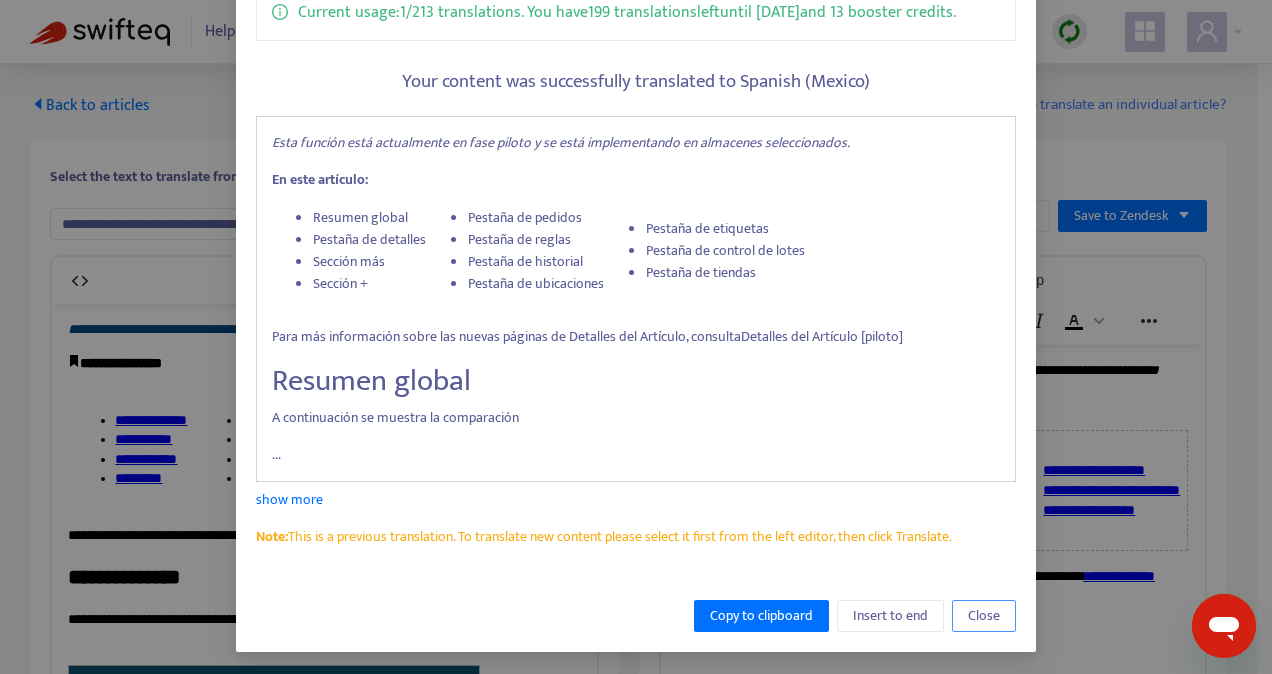 click on "Close" at bounding box center [984, 616] 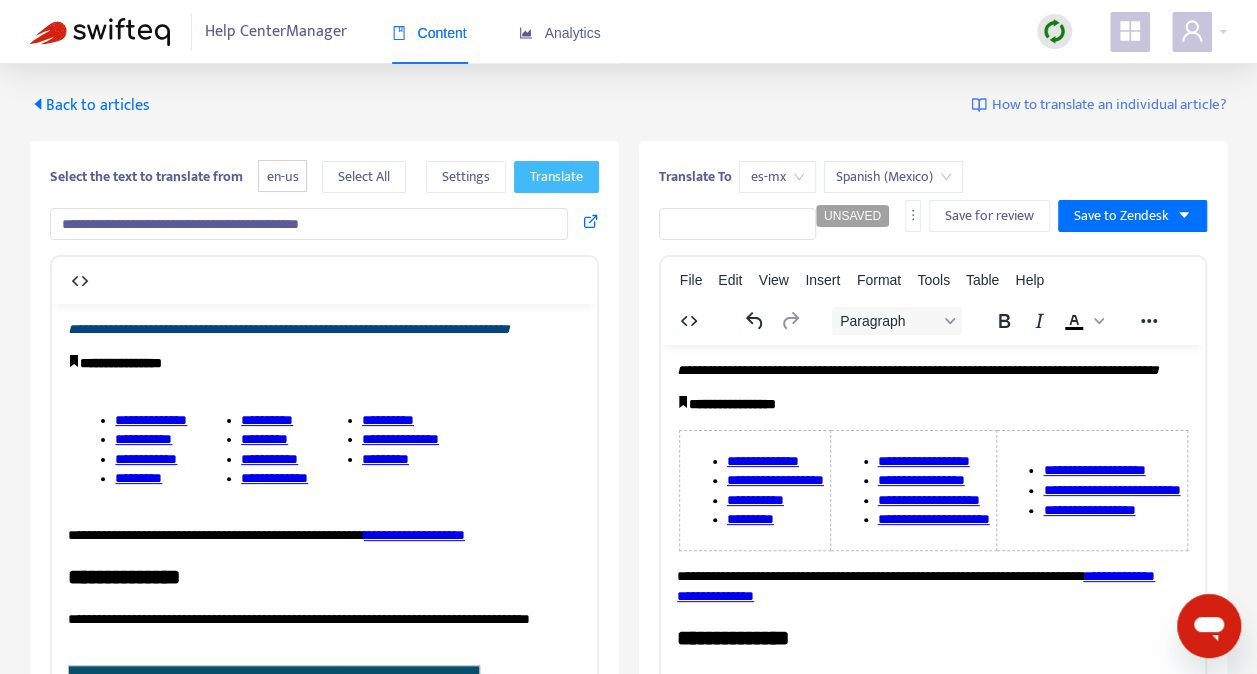 drag, startPoint x: 256, startPoint y: 223, endPoint x: 544, endPoint y: 173, distance: 292.30804 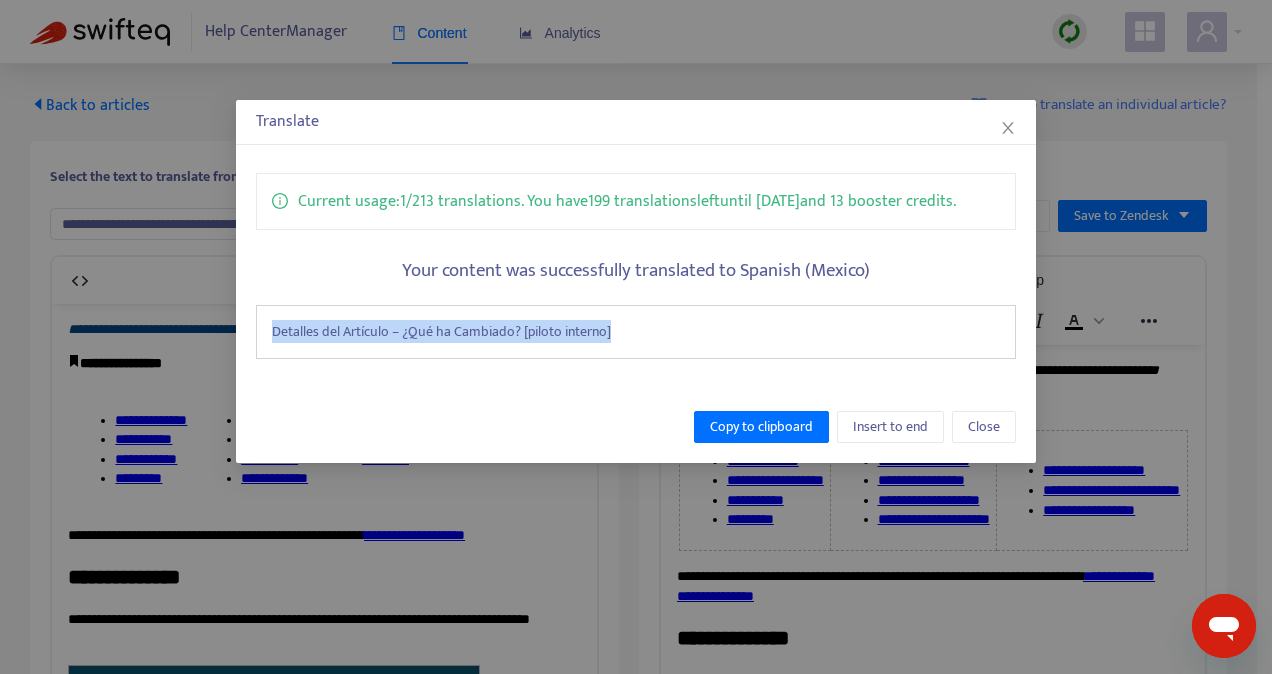 drag, startPoint x: 618, startPoint y: 326, endPoint x: 236, endPoint y: 311, distance: 382.2944 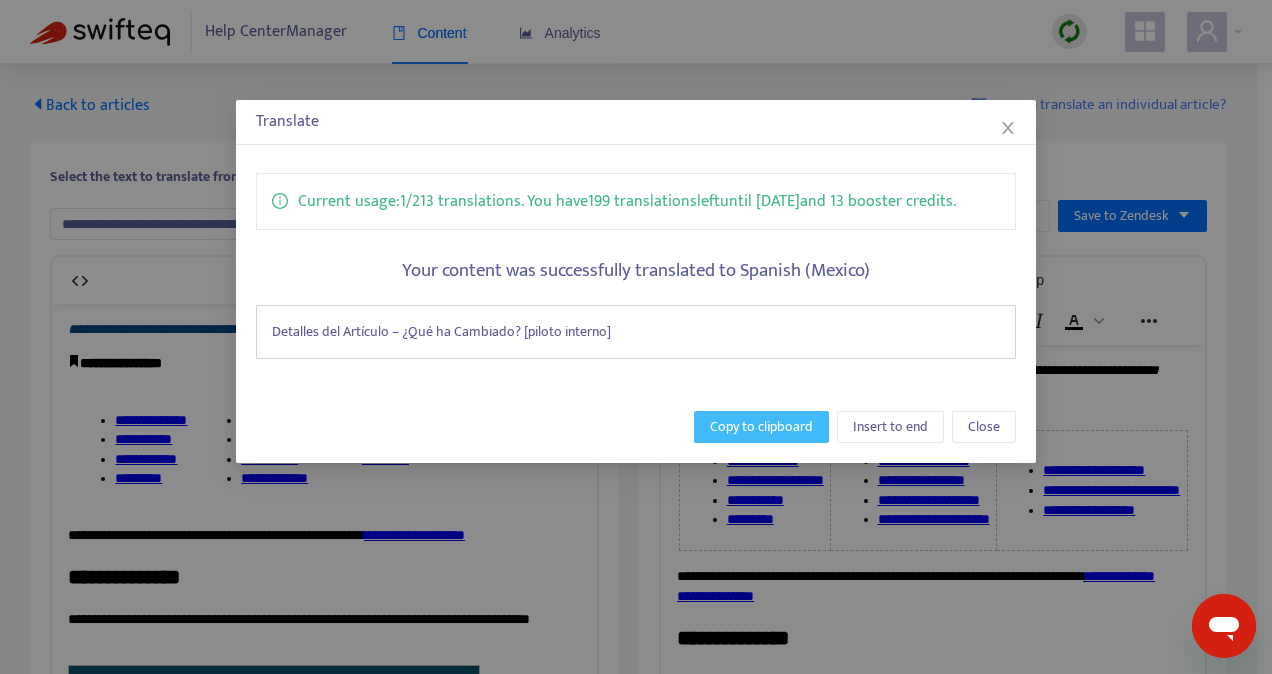 click on "Copy to clipboard" at bounding box center [761, 427] 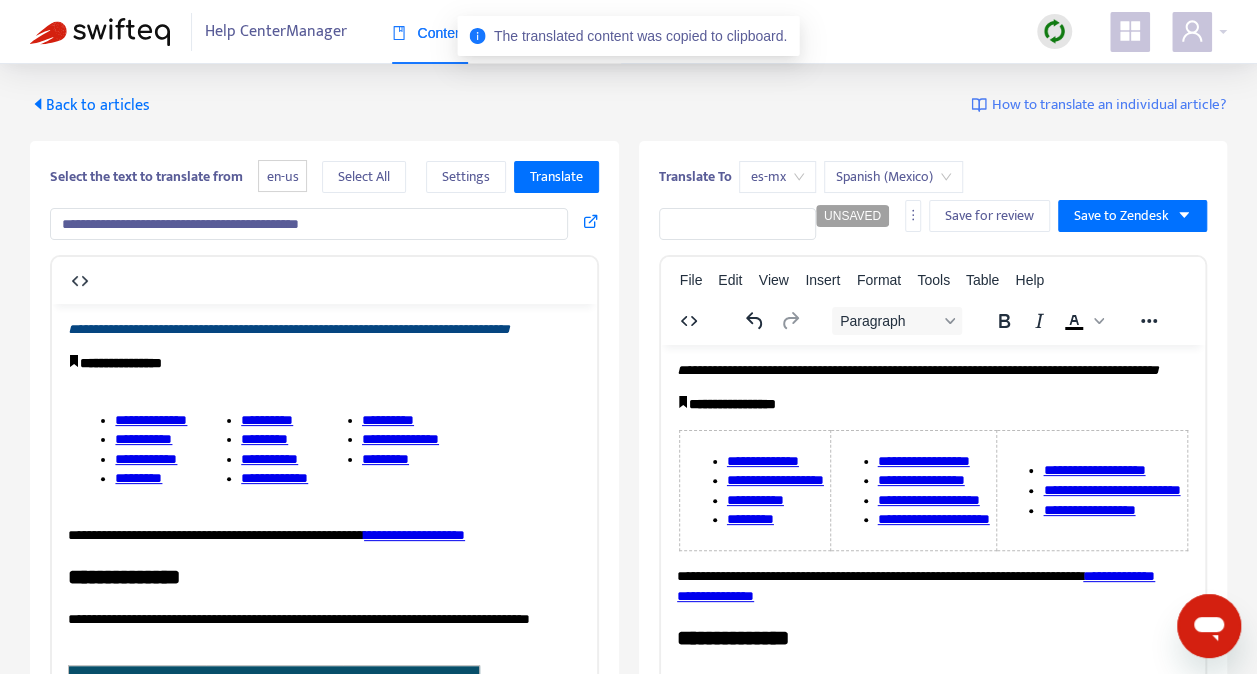 click at bounding box center (737, 224) 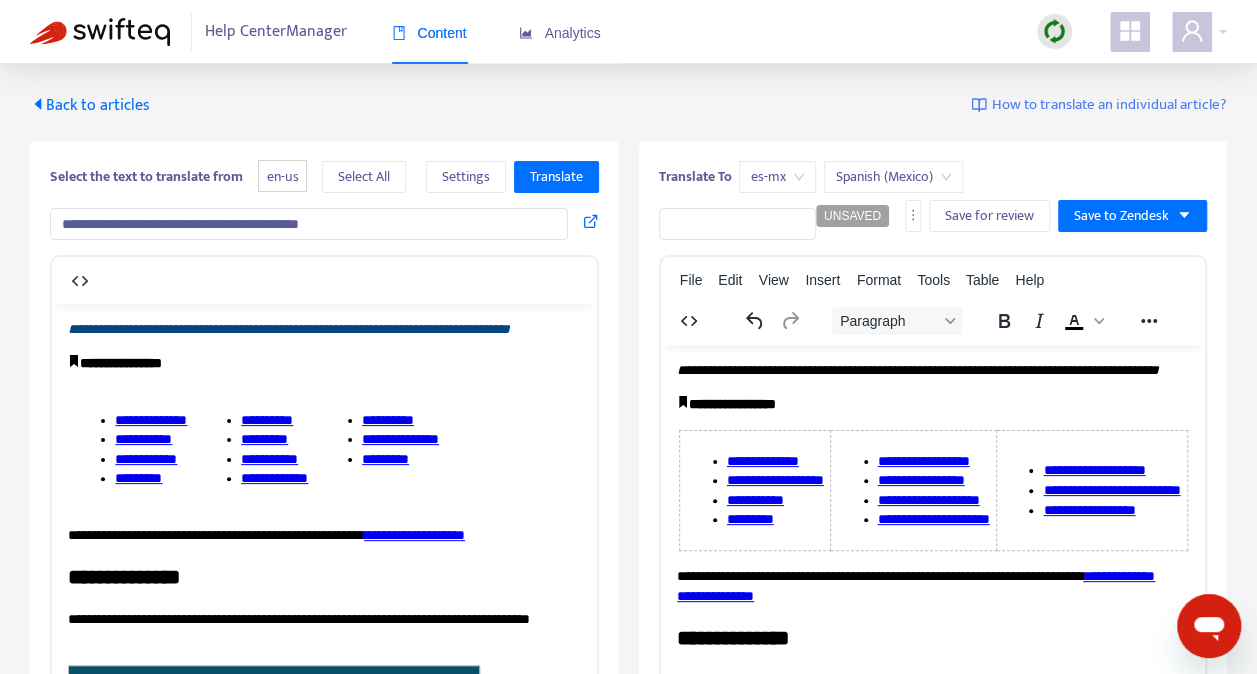 paste on "**********" 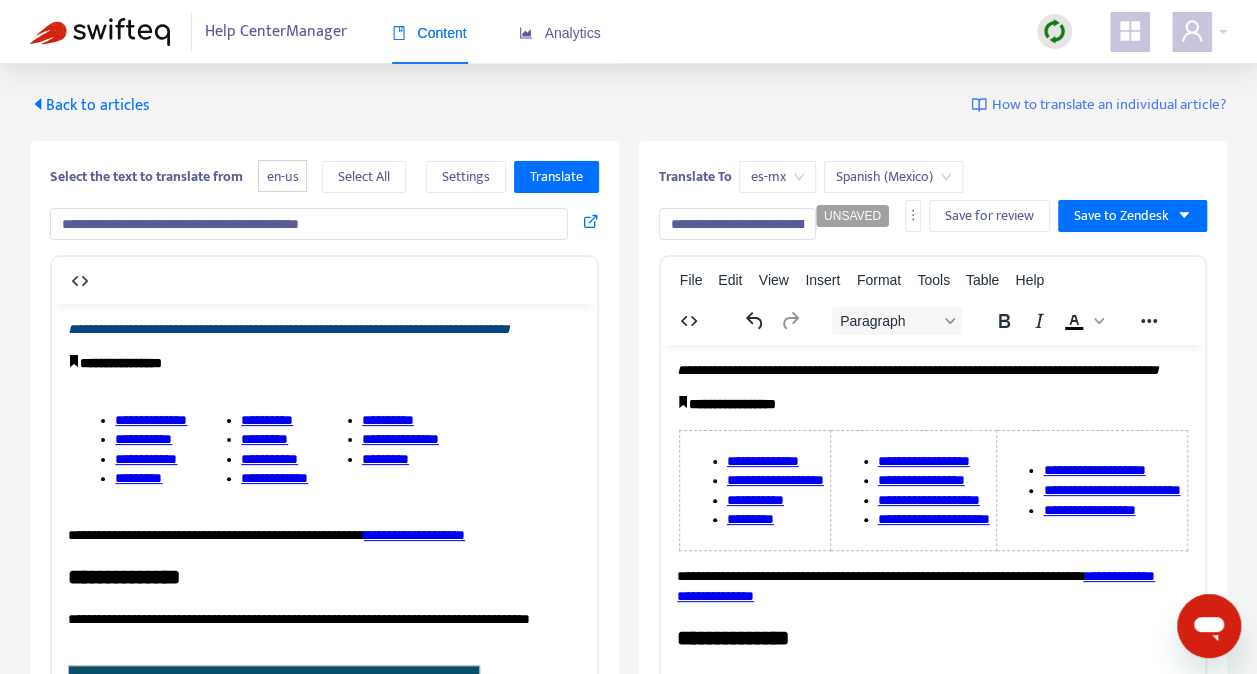 scroll, scrollTop: 0, scrollLeft: 218, axis: horizontal 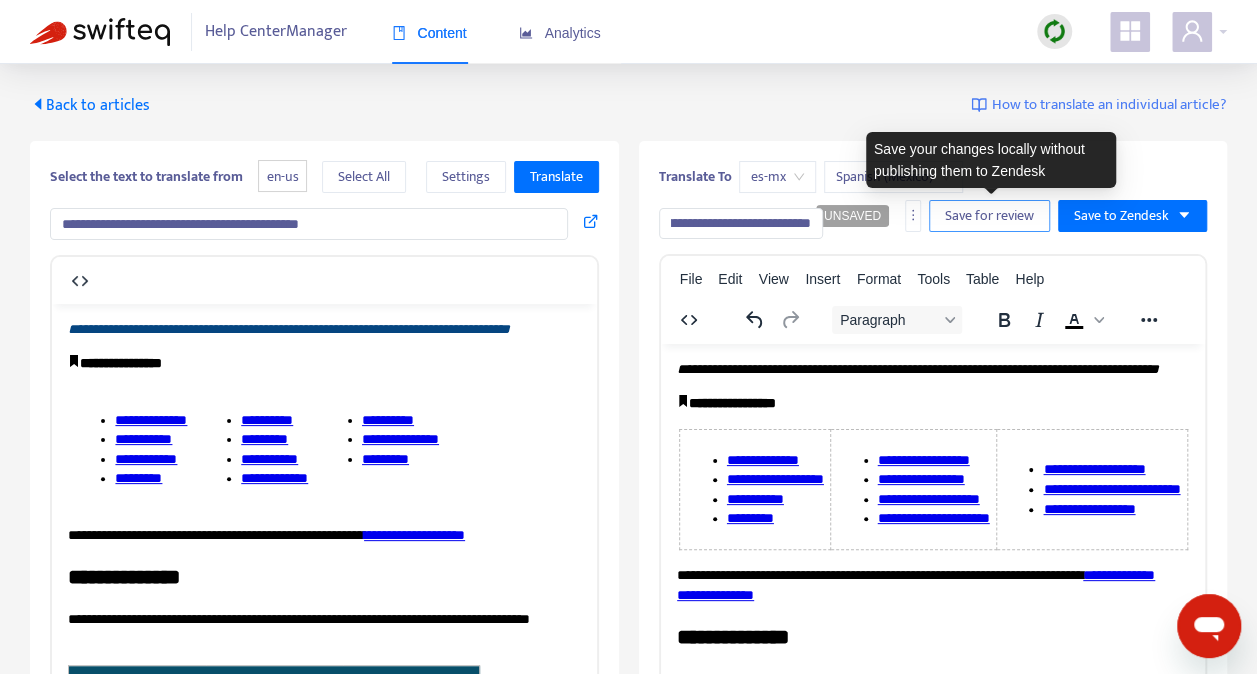 type on "**********" 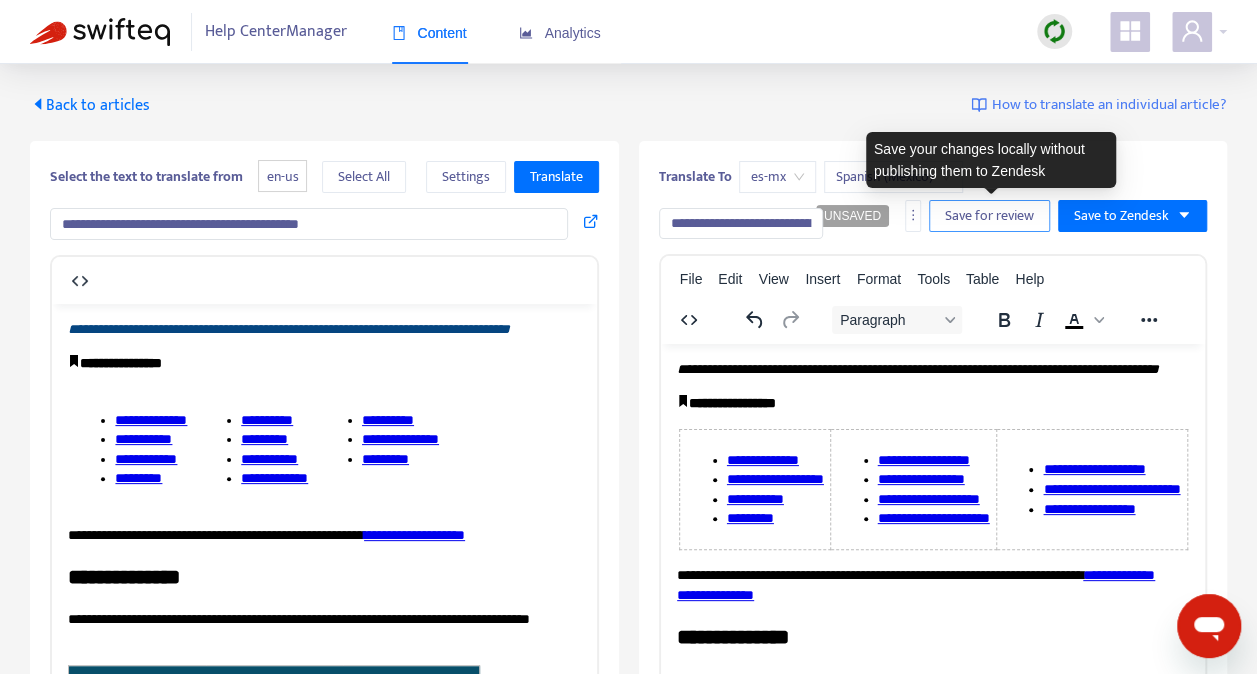 click on "Save for review" at bounding box center (989, 216) 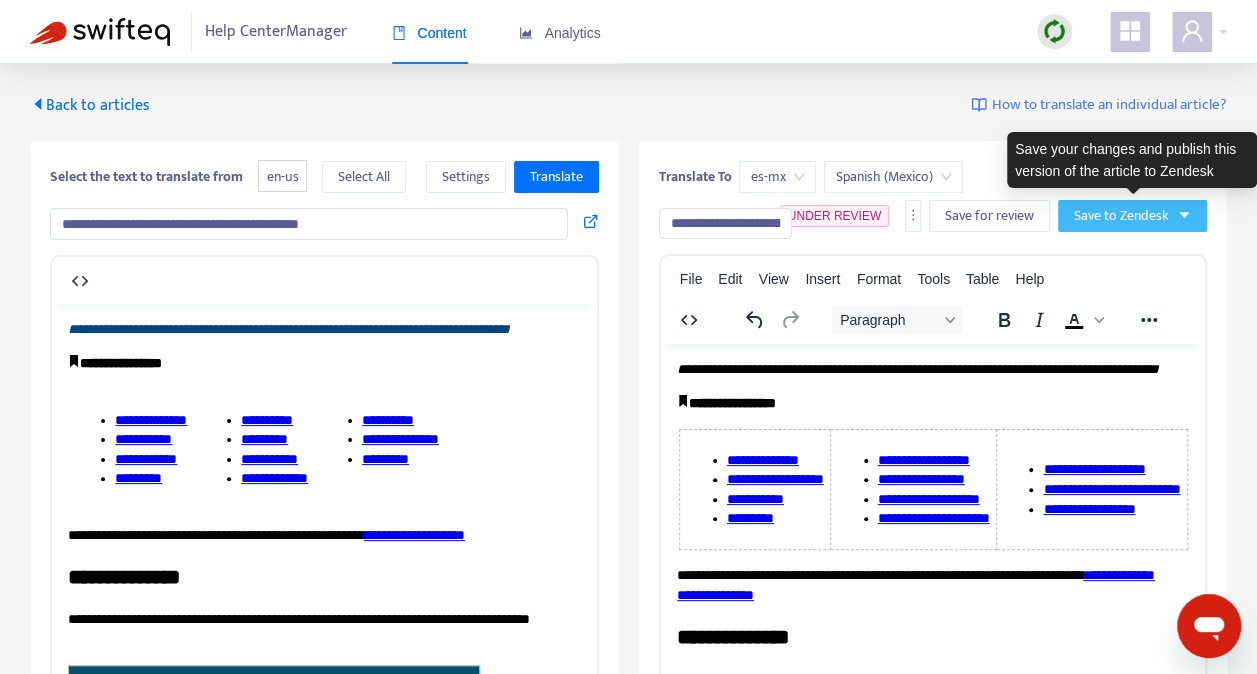 click on "Save to Zendesk" at bounding box center [1121, 216] 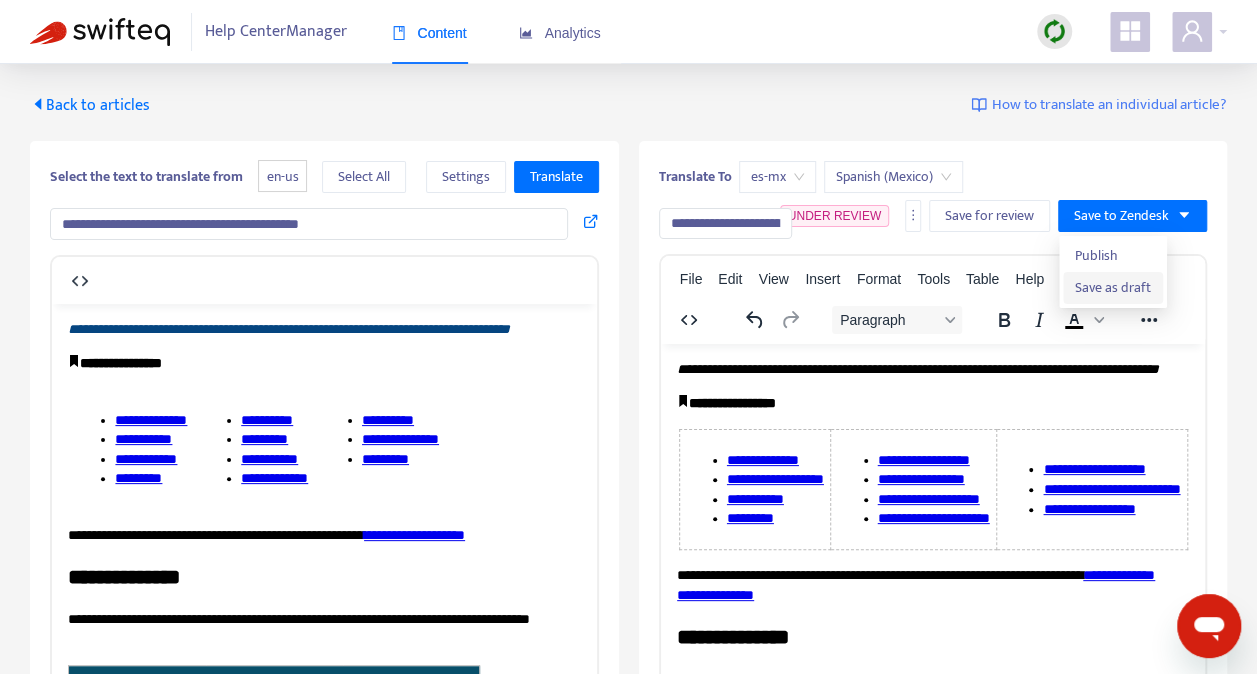 click on "Save as draft" at bounding box center (1113, 288) 